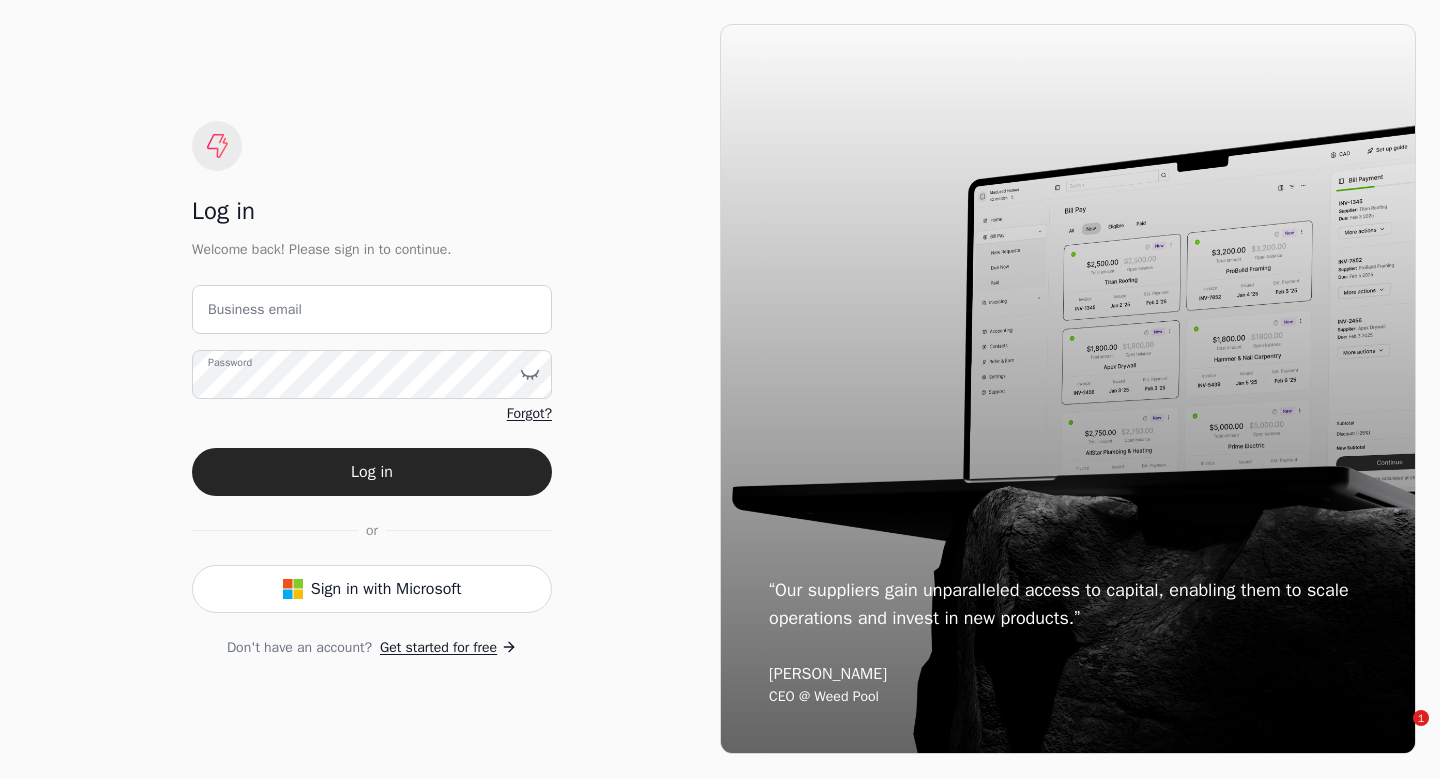 scroll, scrollTop: 0, scrollLeft: 0, axis: both 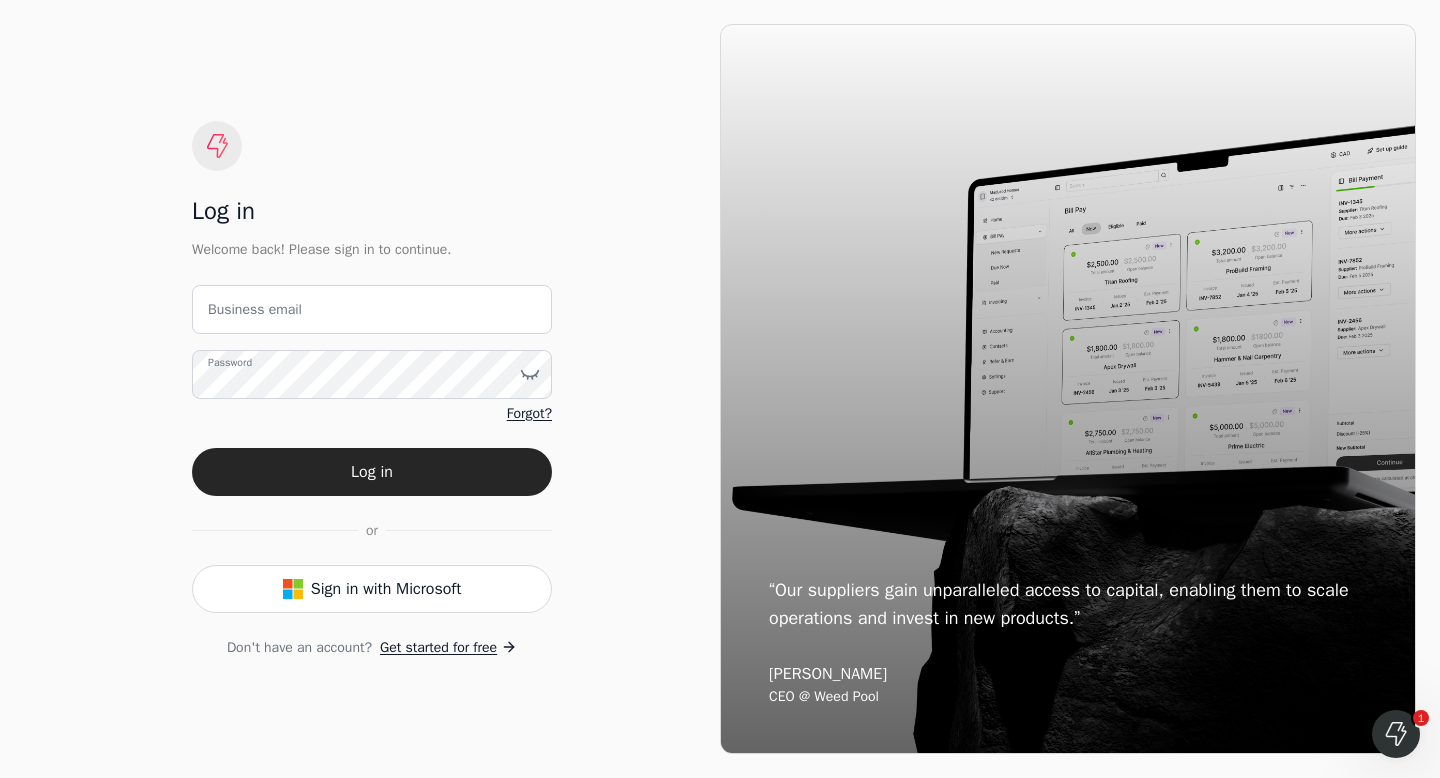 click on "Business email" at bounding box center (255, 309) 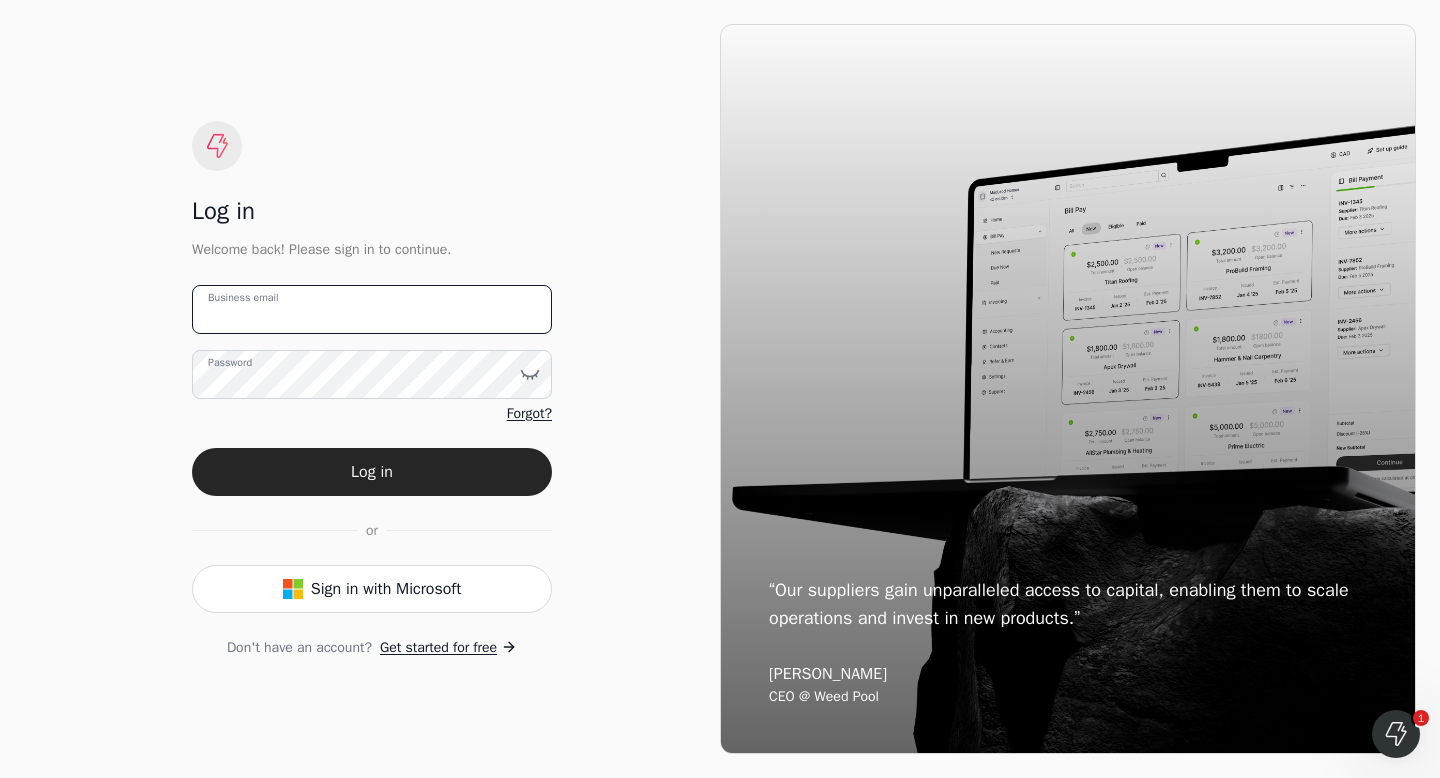 click on "Business email" at bounding box center (372, 309) 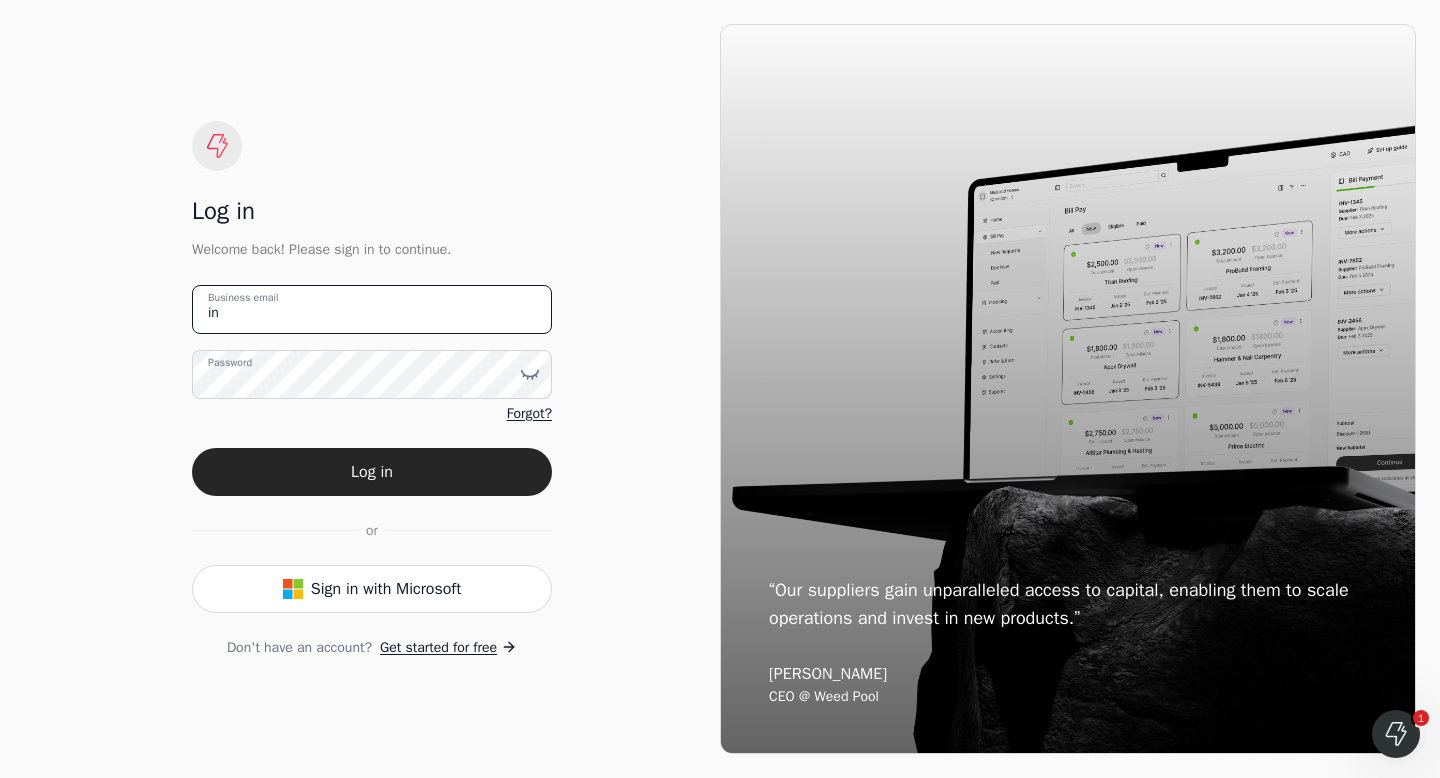 type on "i" 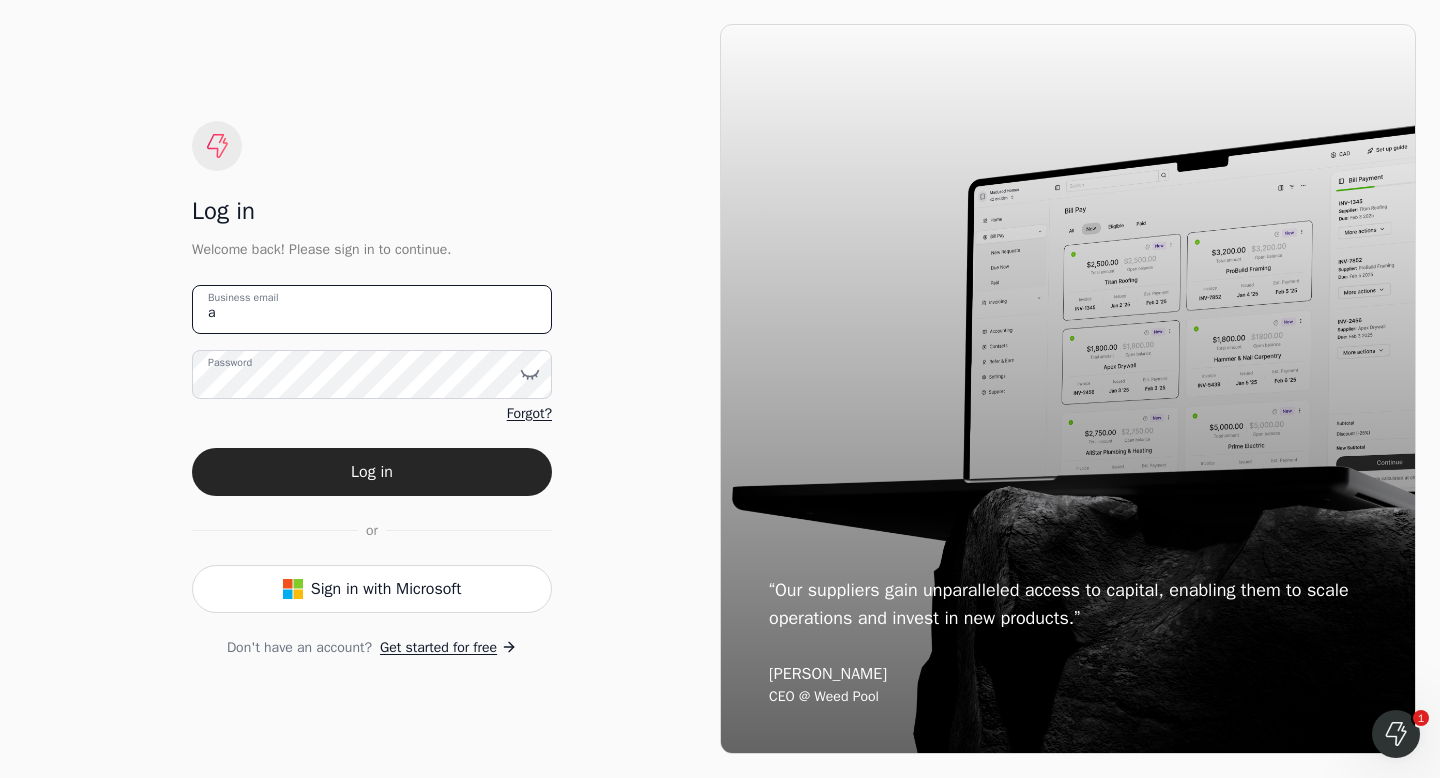 type on "[EMAIL_ADDRESS][DOMAIN_NAME]" 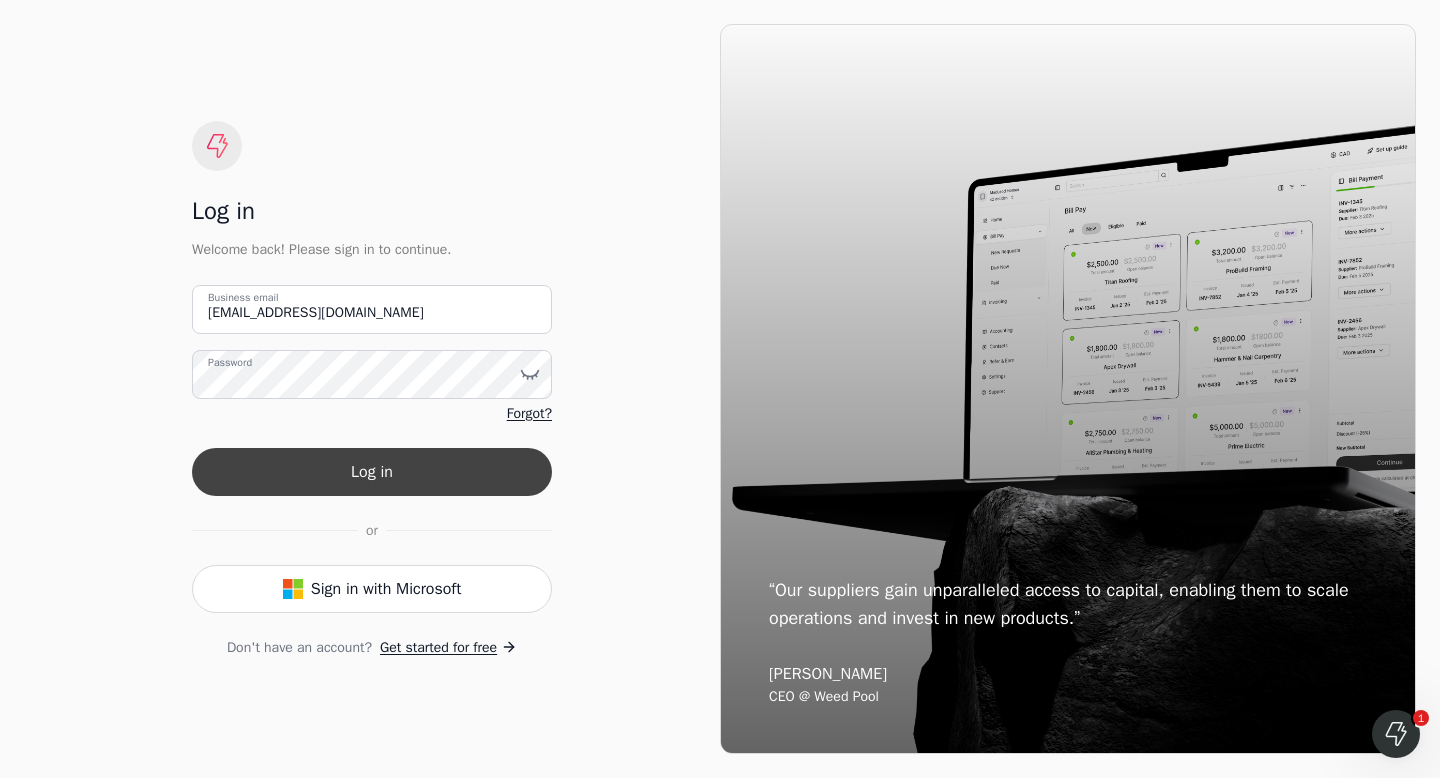 click on "Log in" at bounding box center (372, 472) 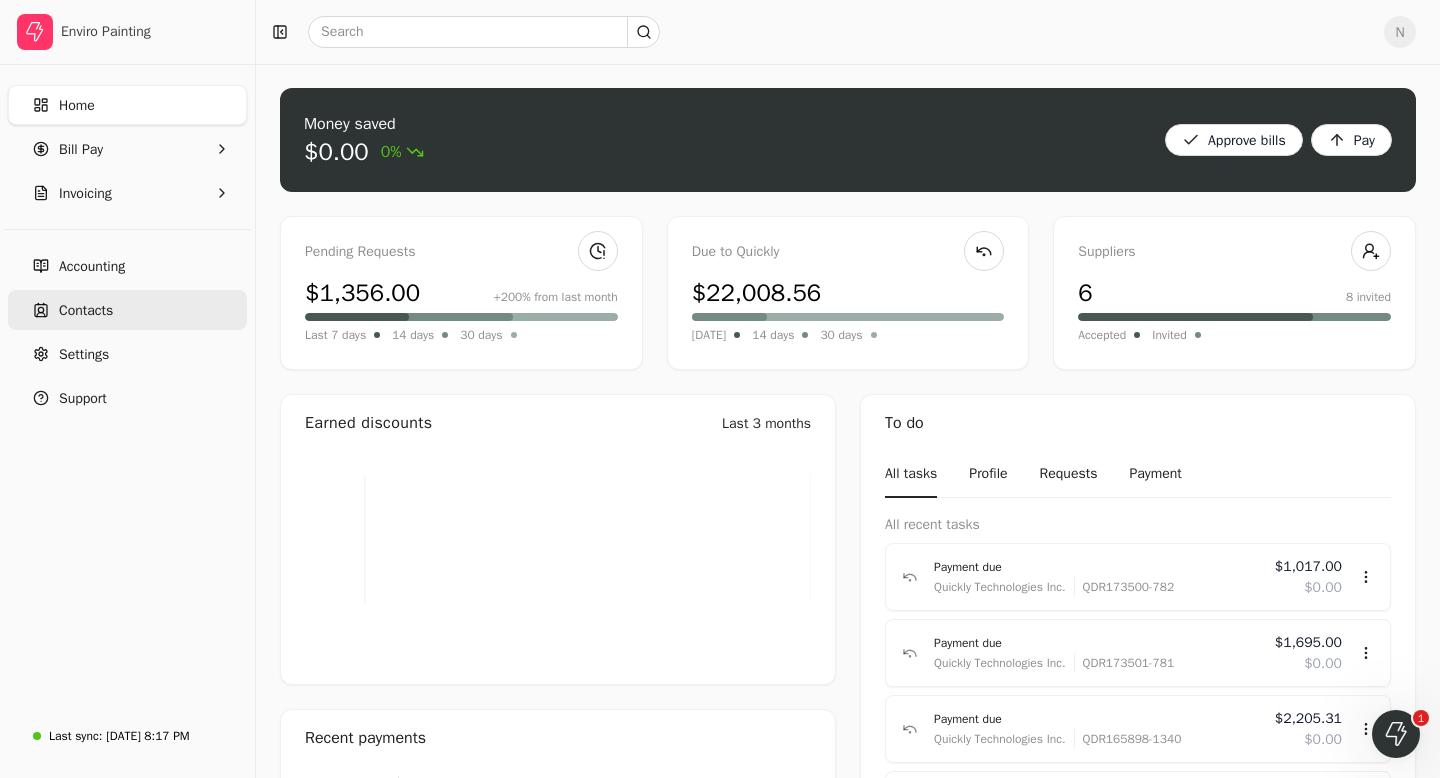 click on "Contacts" at bounding box center [86, 310] 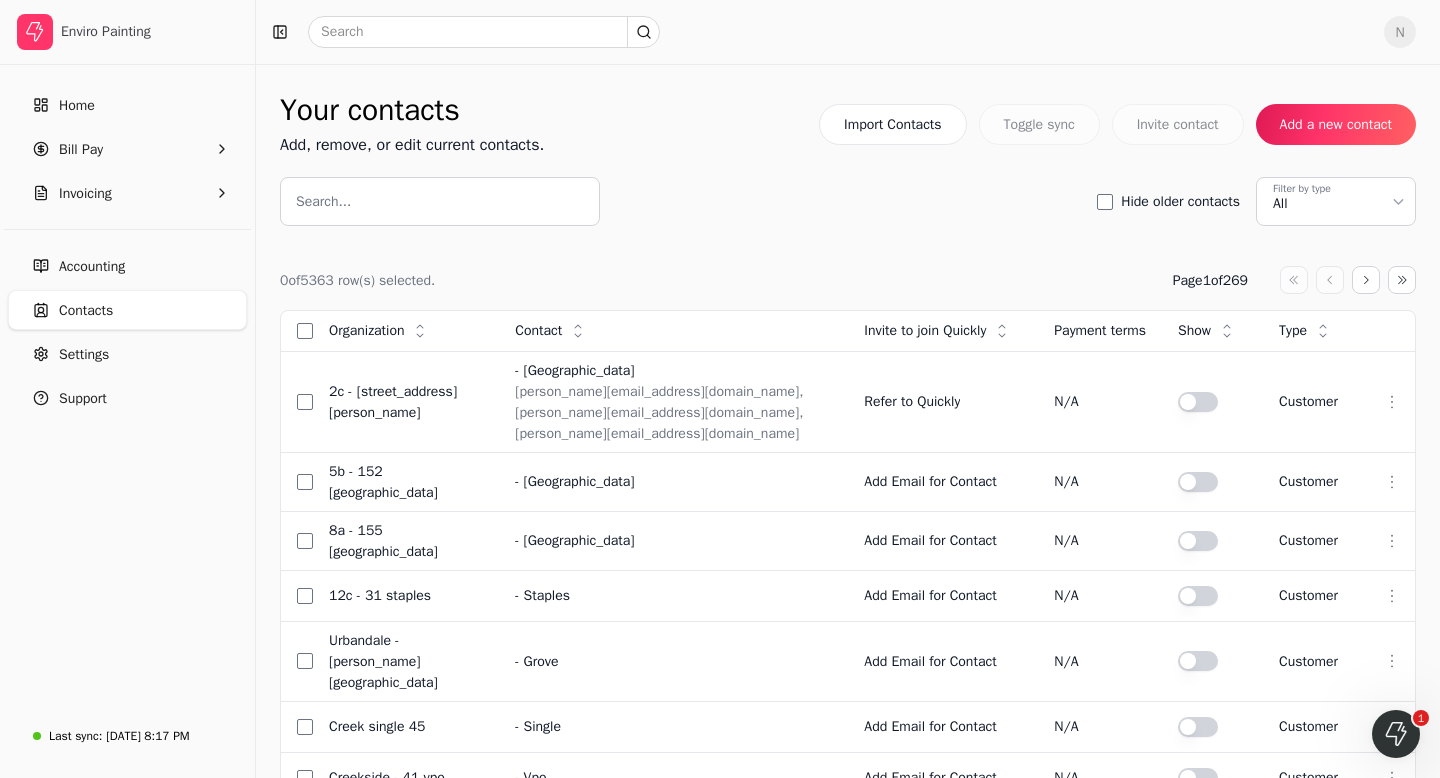 click on "Import Contacts Toggle sync Invite contact Add a new contact" at bounding box center (1117, 124) 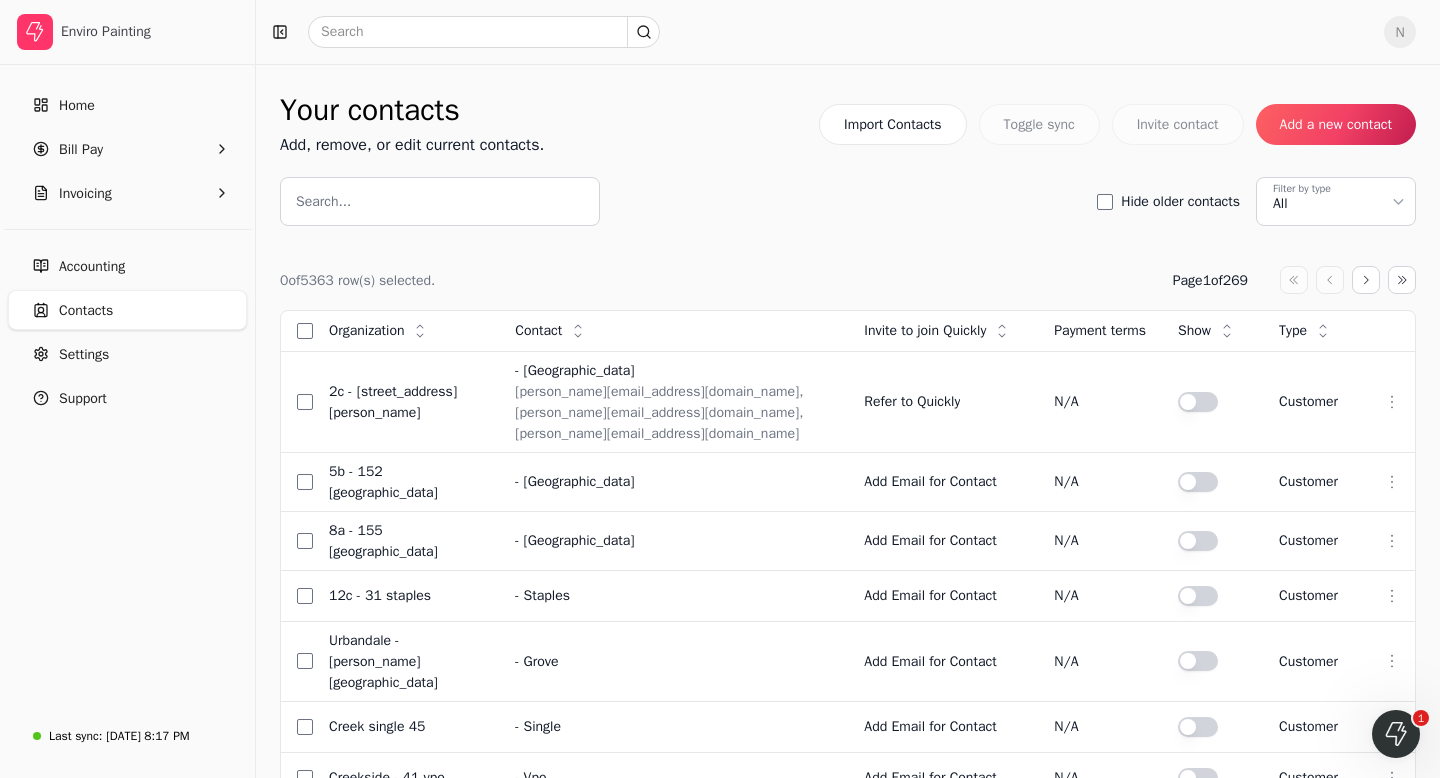 click on "Add a new contact" at bounding box center [1336, 124] 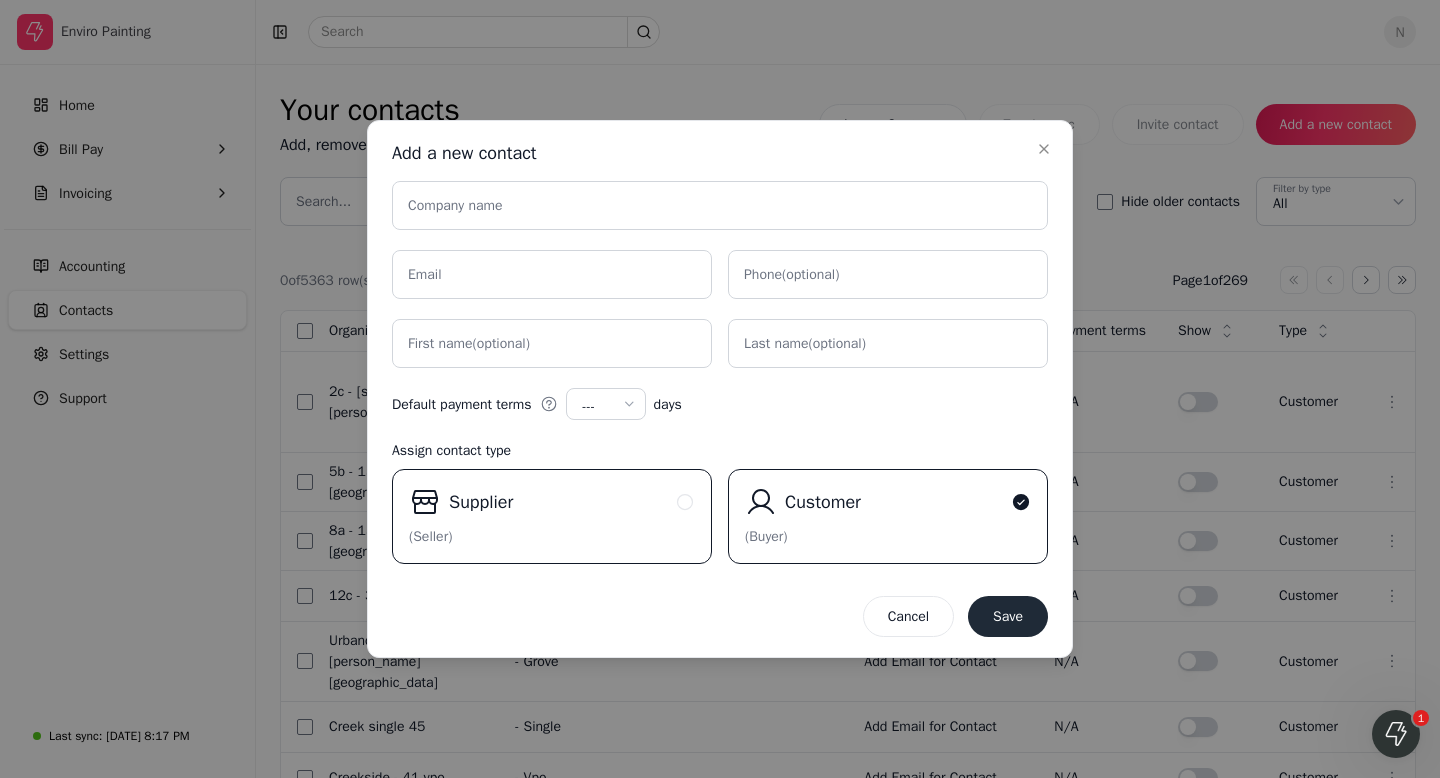 click 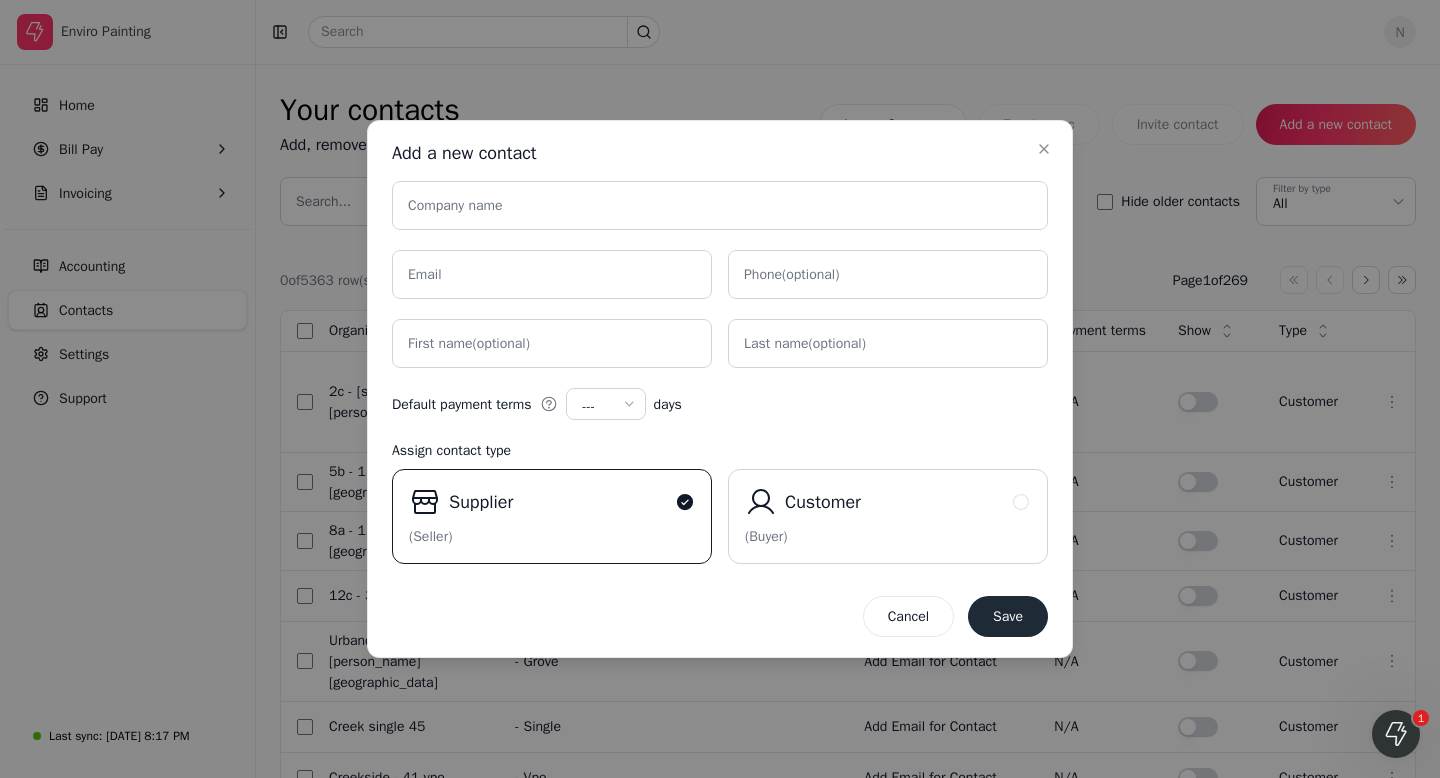 click on "Company name" at bounding box center [455, 205] 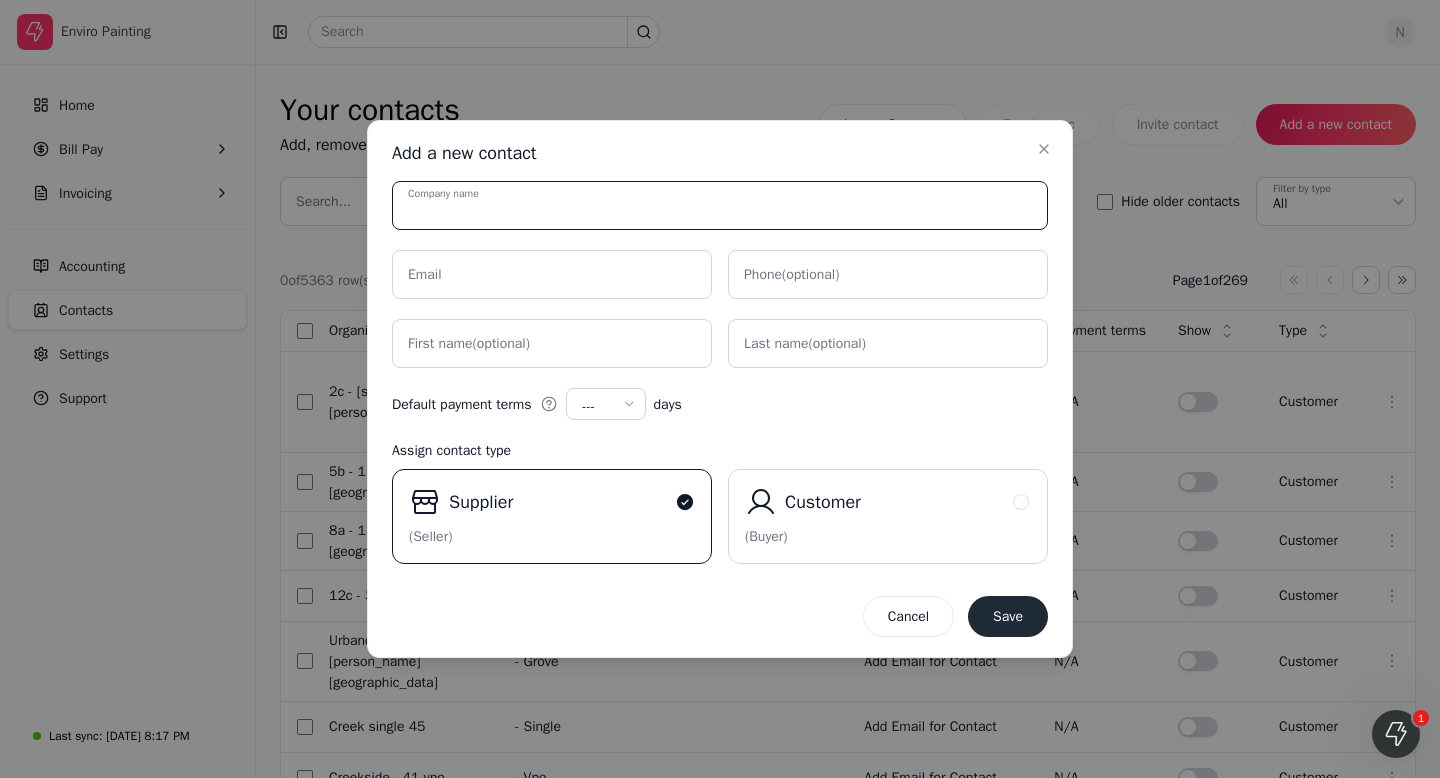 click on "Company name" at bounding box center (720, 205) 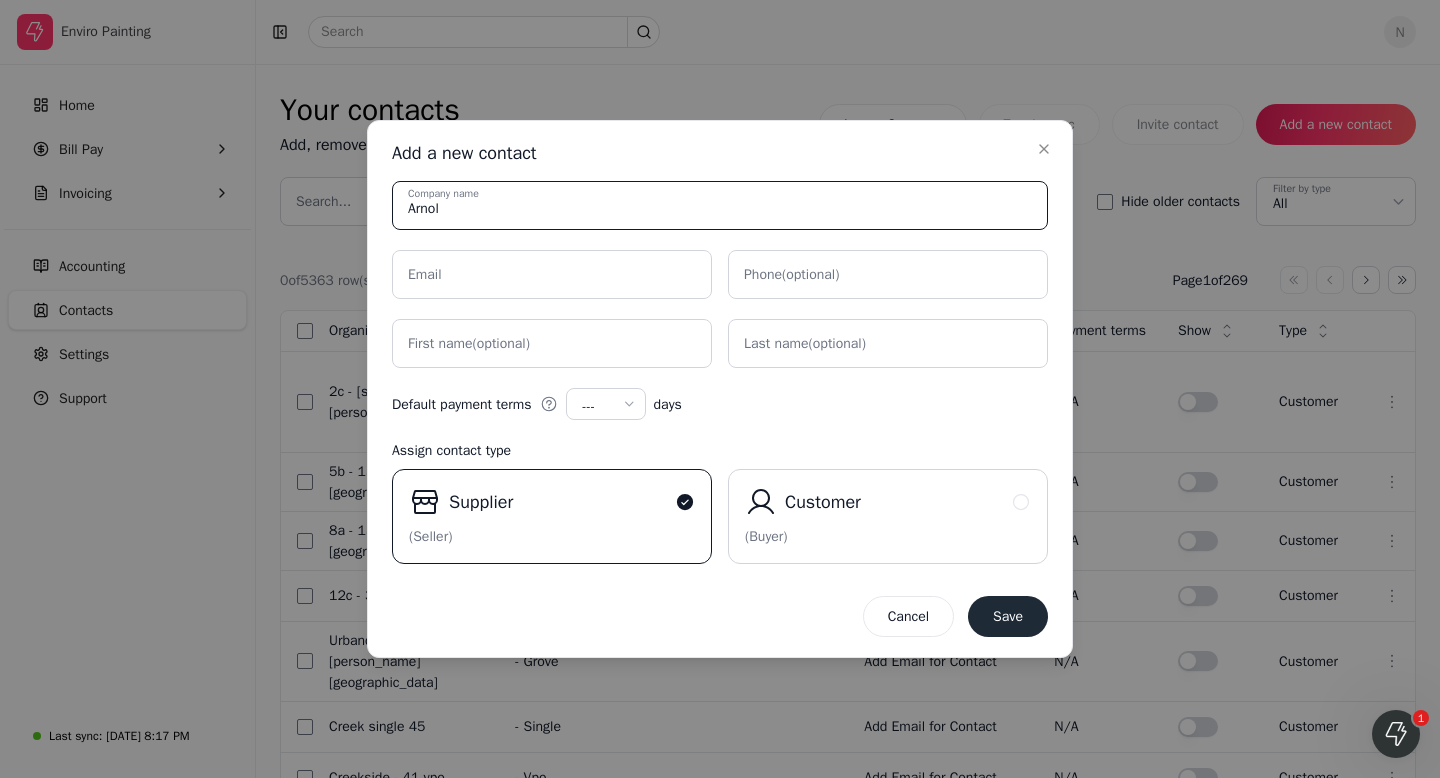 type on "[PERSON_NAME]" 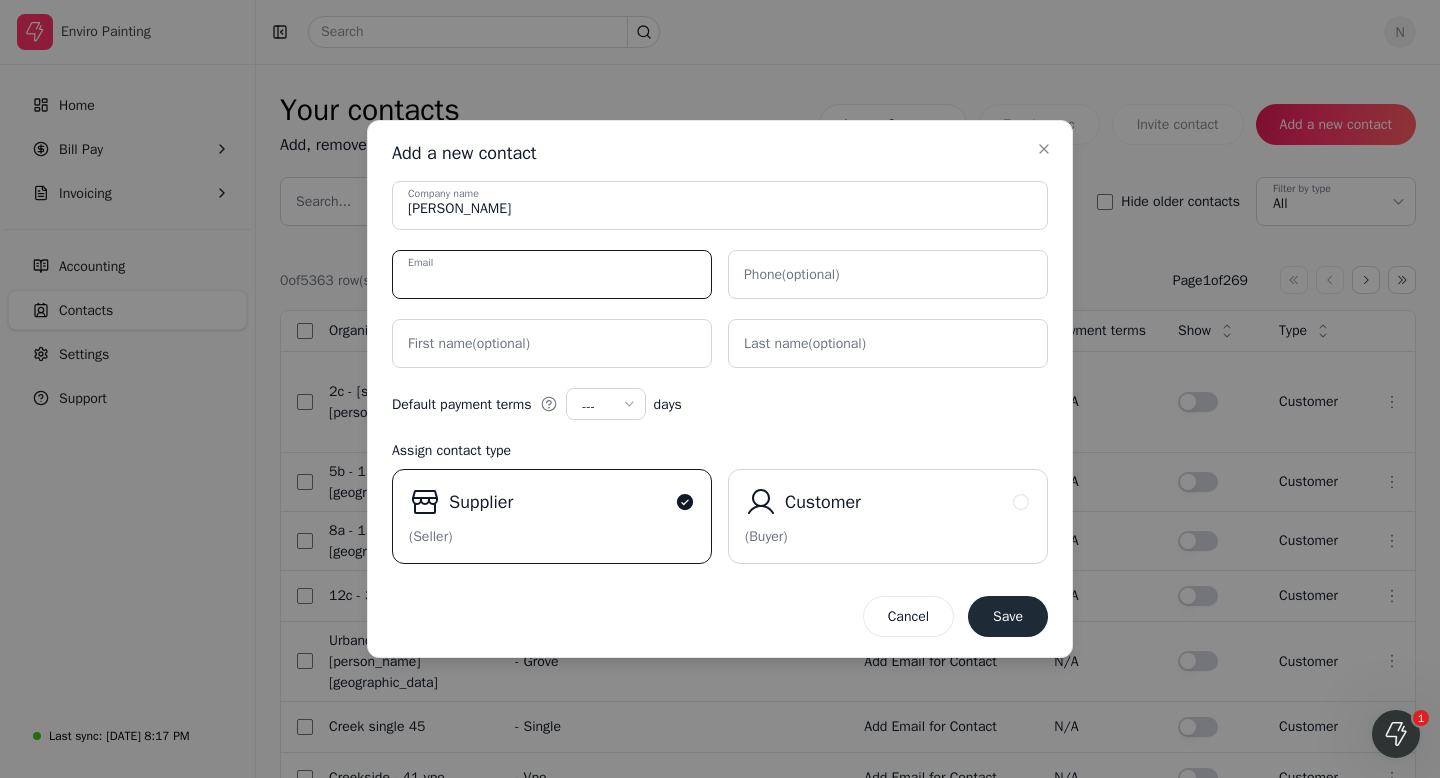 click on "Email" at bounding box center (552, 274) 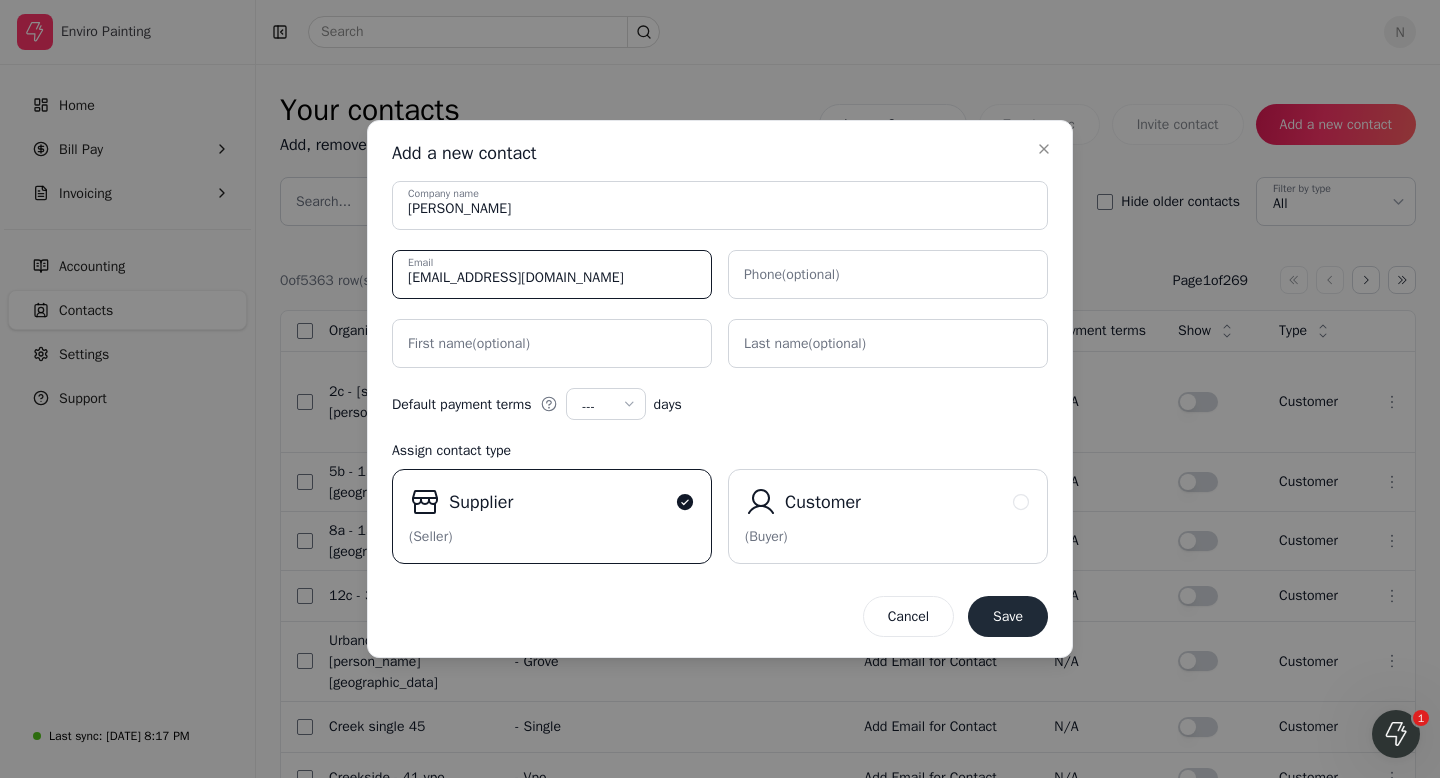 type on "[EMAIL_ADDRESS][DOMAIN_NAME]" 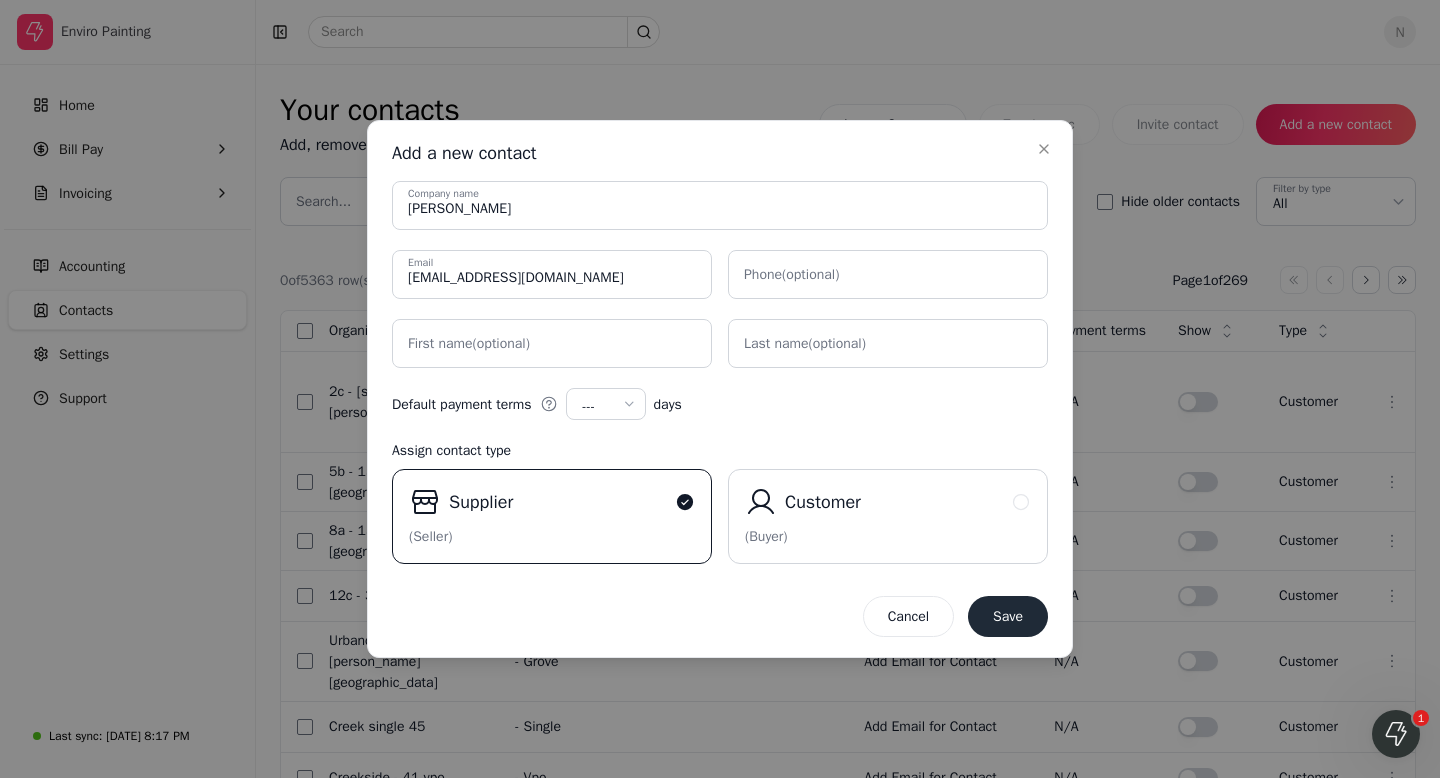 click on "First name  (optional)" at bounding box center [469, 343] 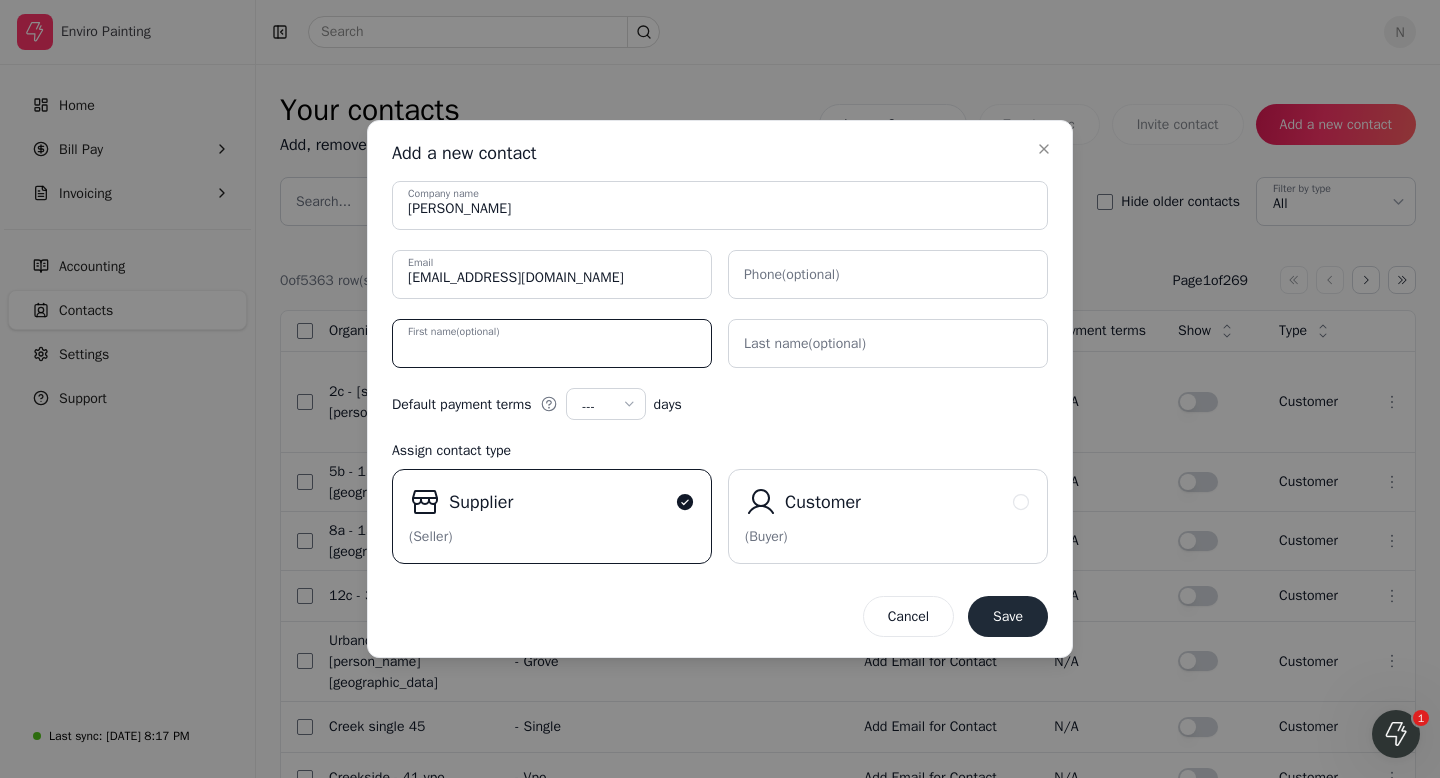 click on "First name  (optional)" at bounding box center (552, 343) 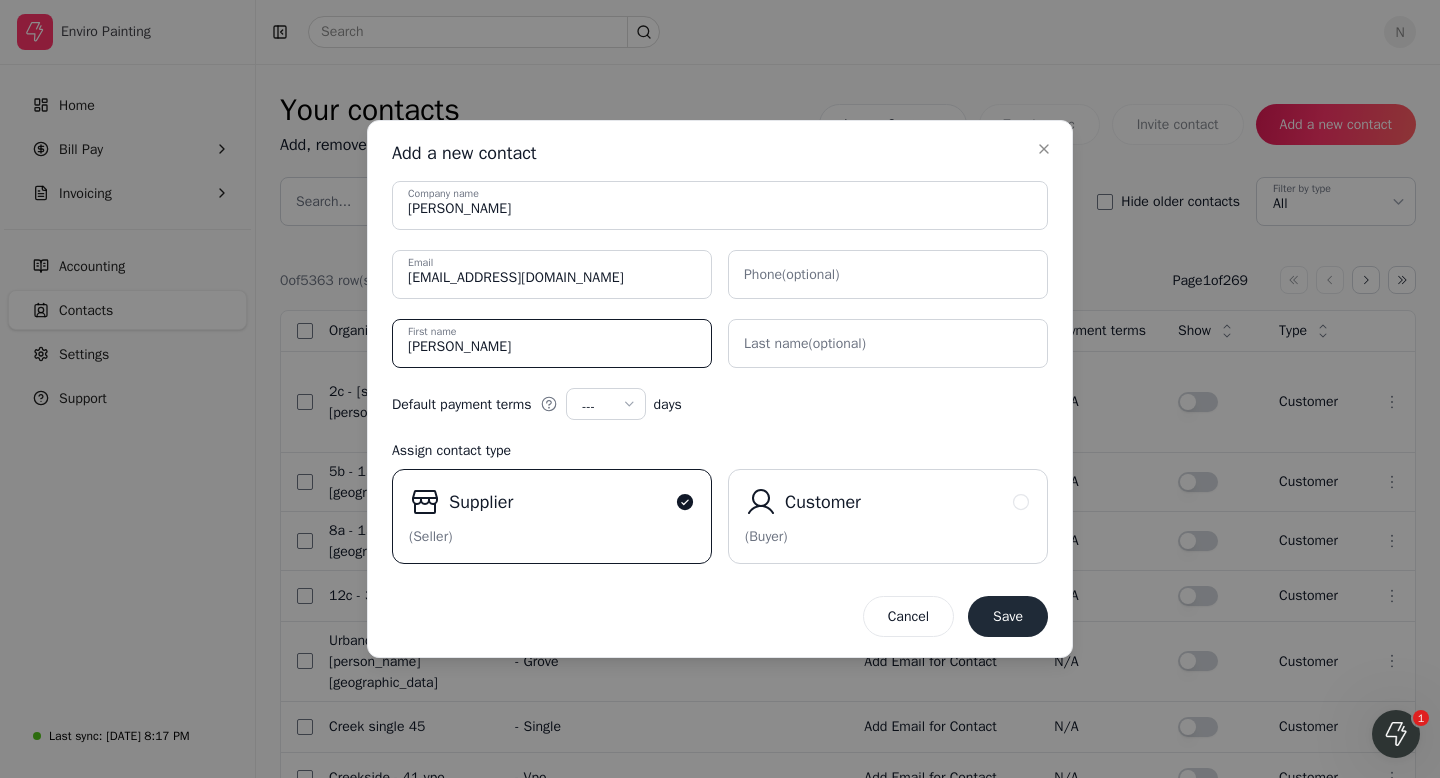 type on "[PERSON_NAME]" 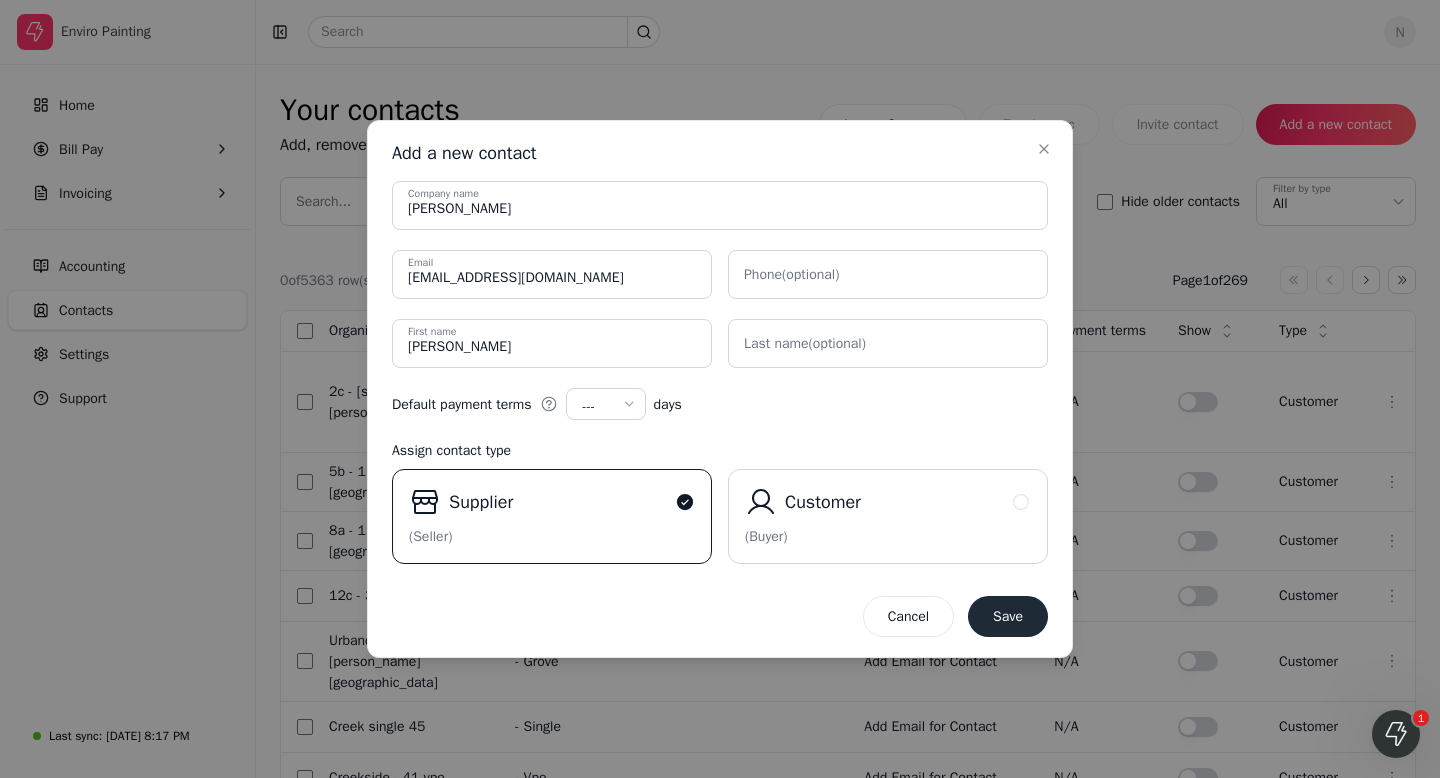 click on "Last name  (optional)" at bounding box center [805, 343] 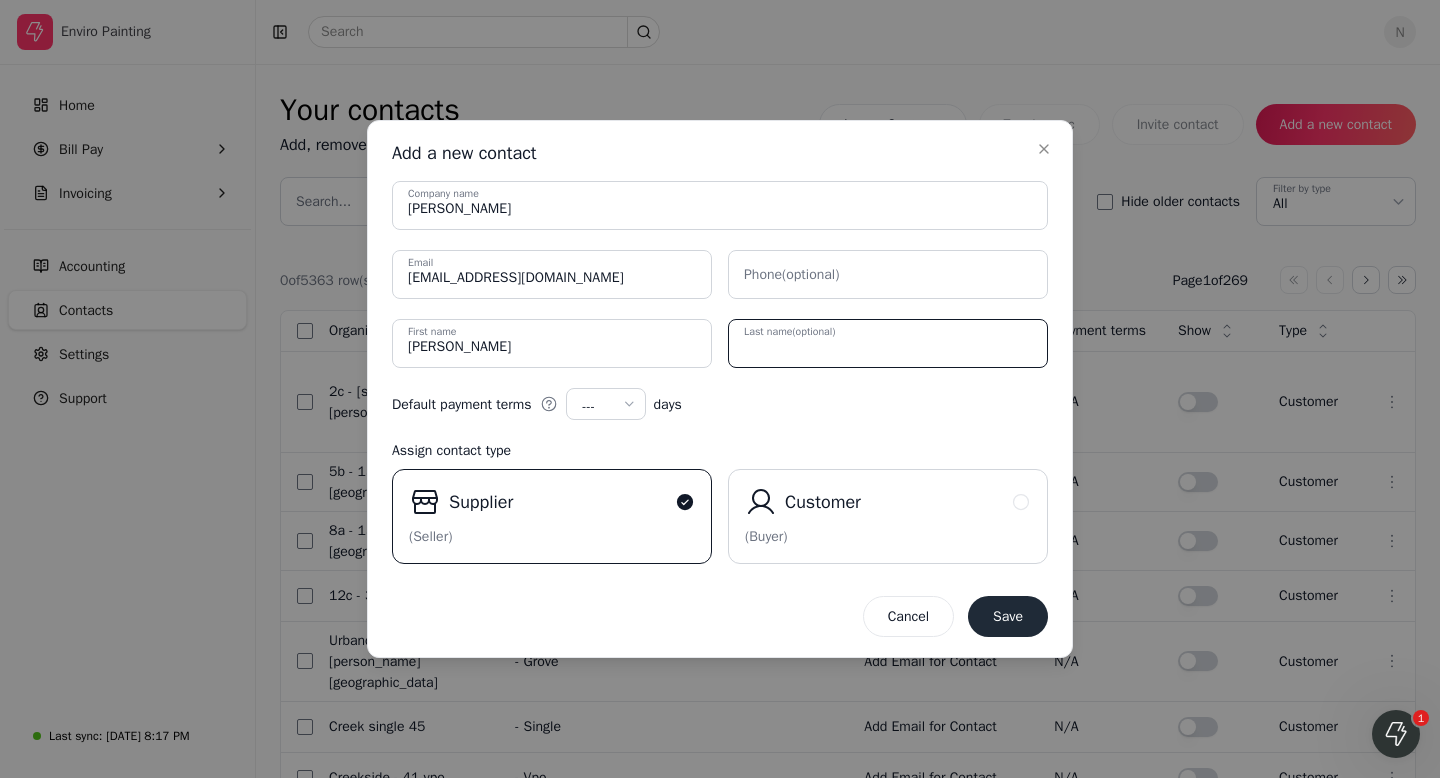 click on "Last name  (optional)" at bounding box center [888, 343] 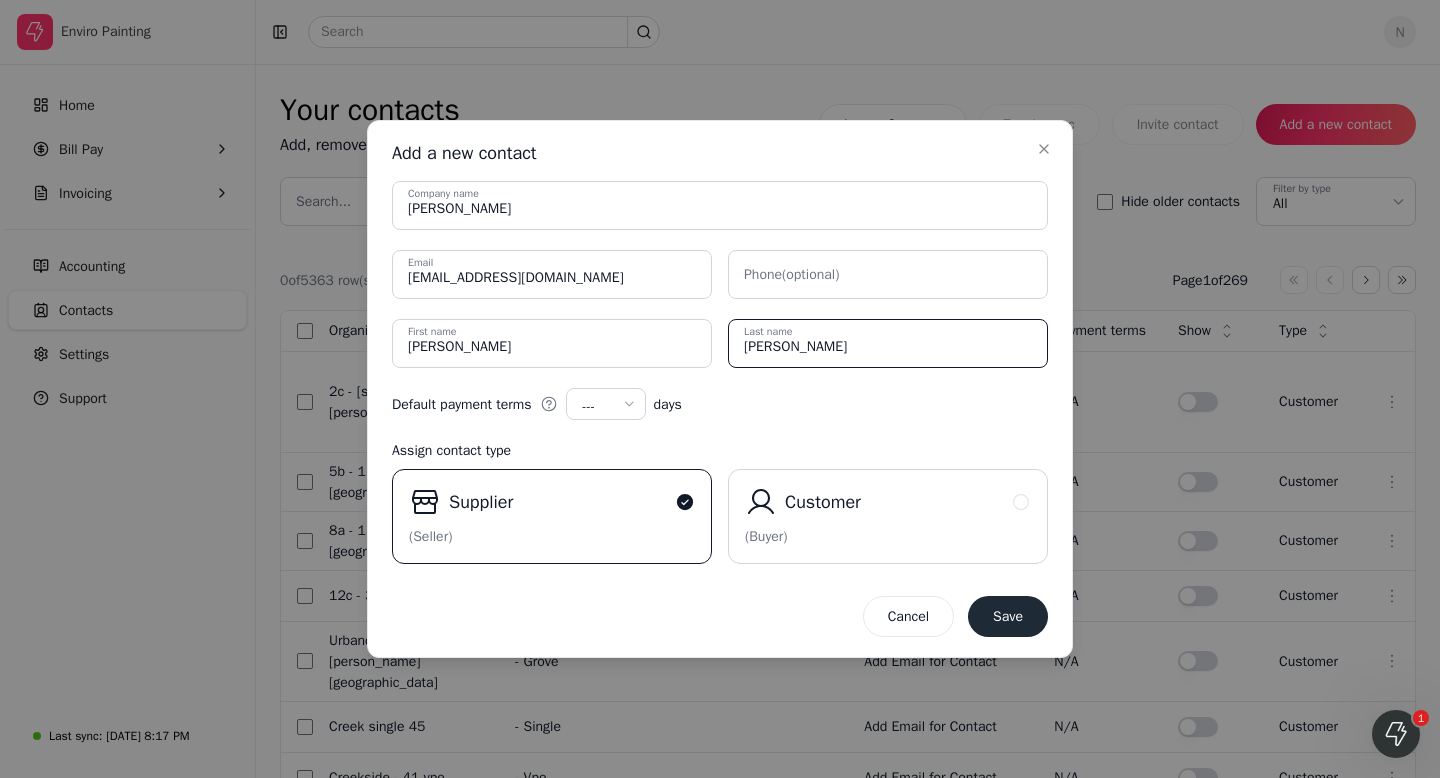 type on "[PERSON_NAME]" 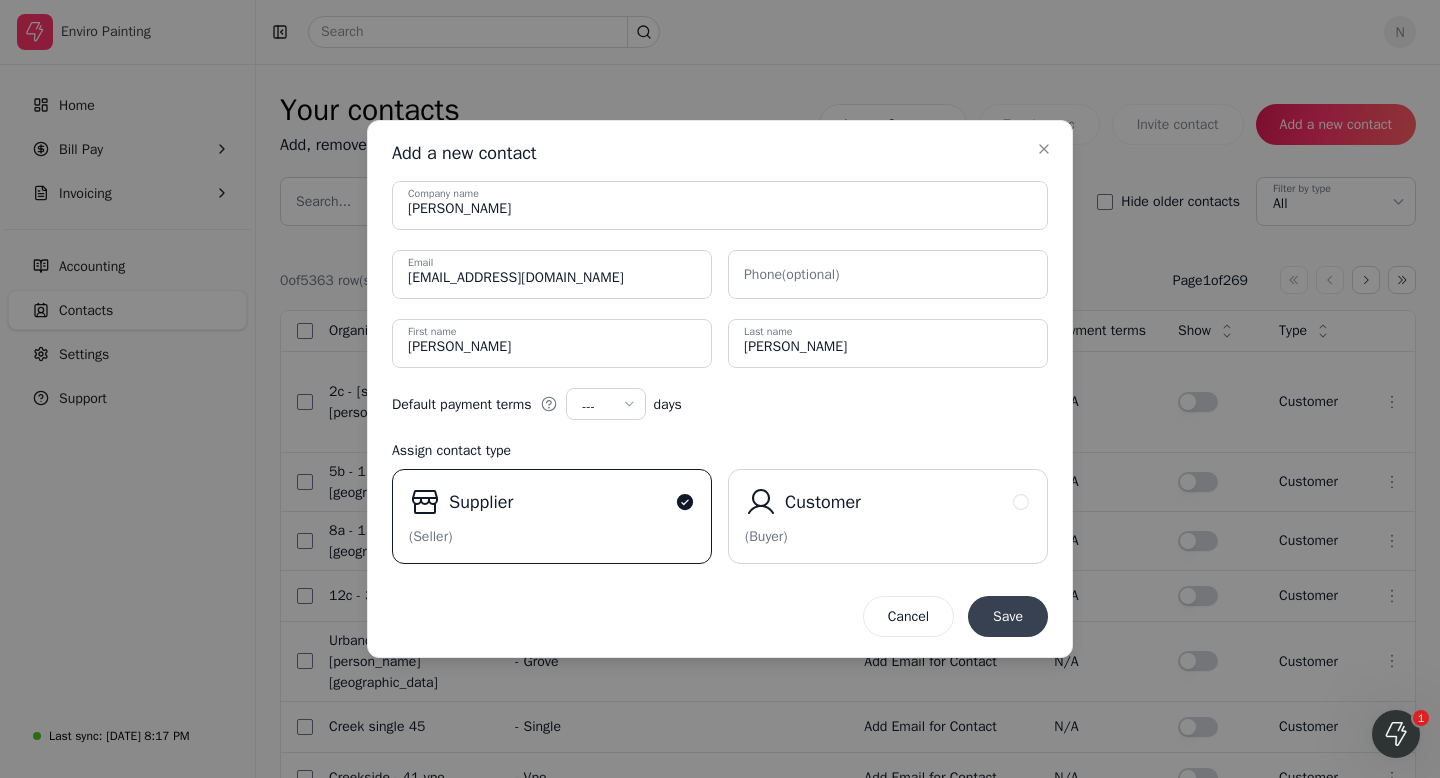 click on "Save" at bounding box center (1008, 616) 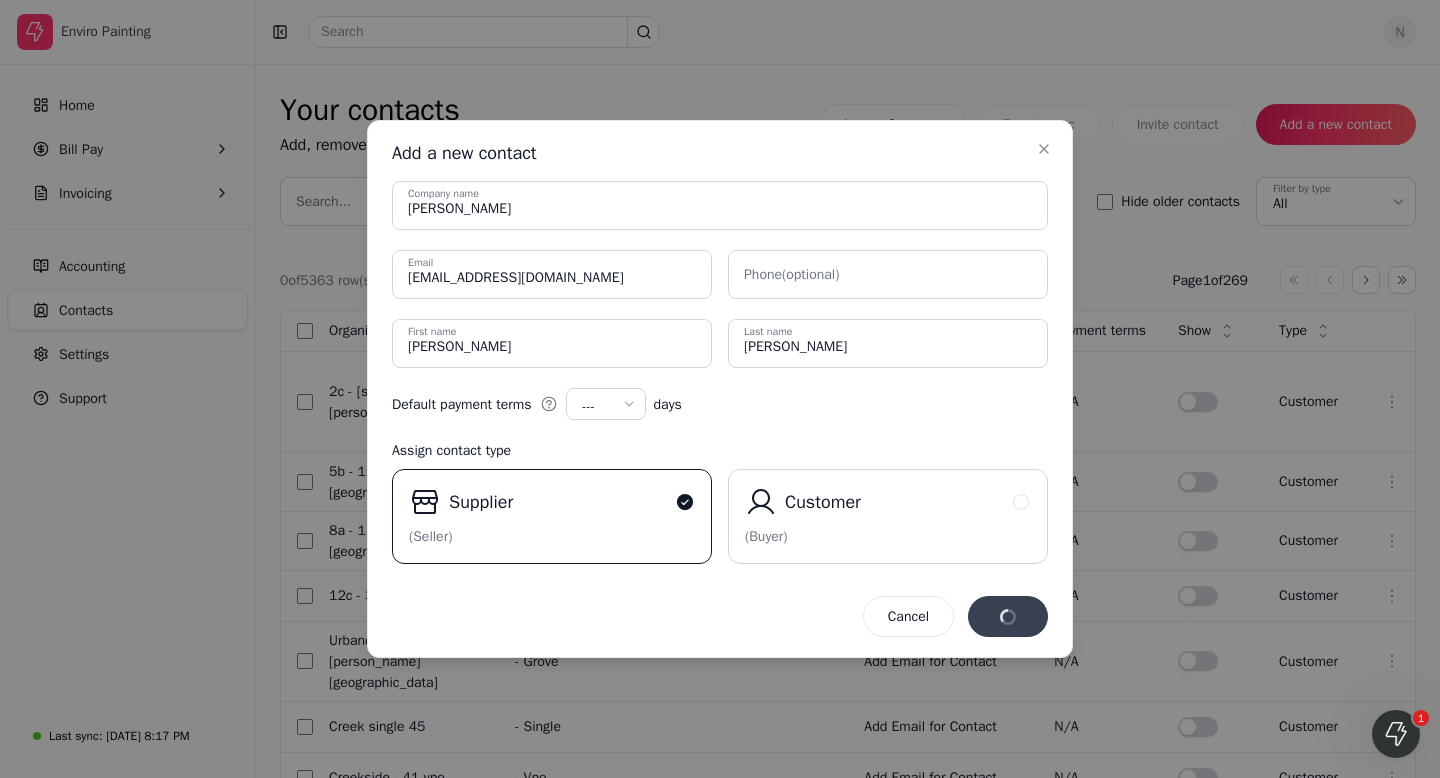 type 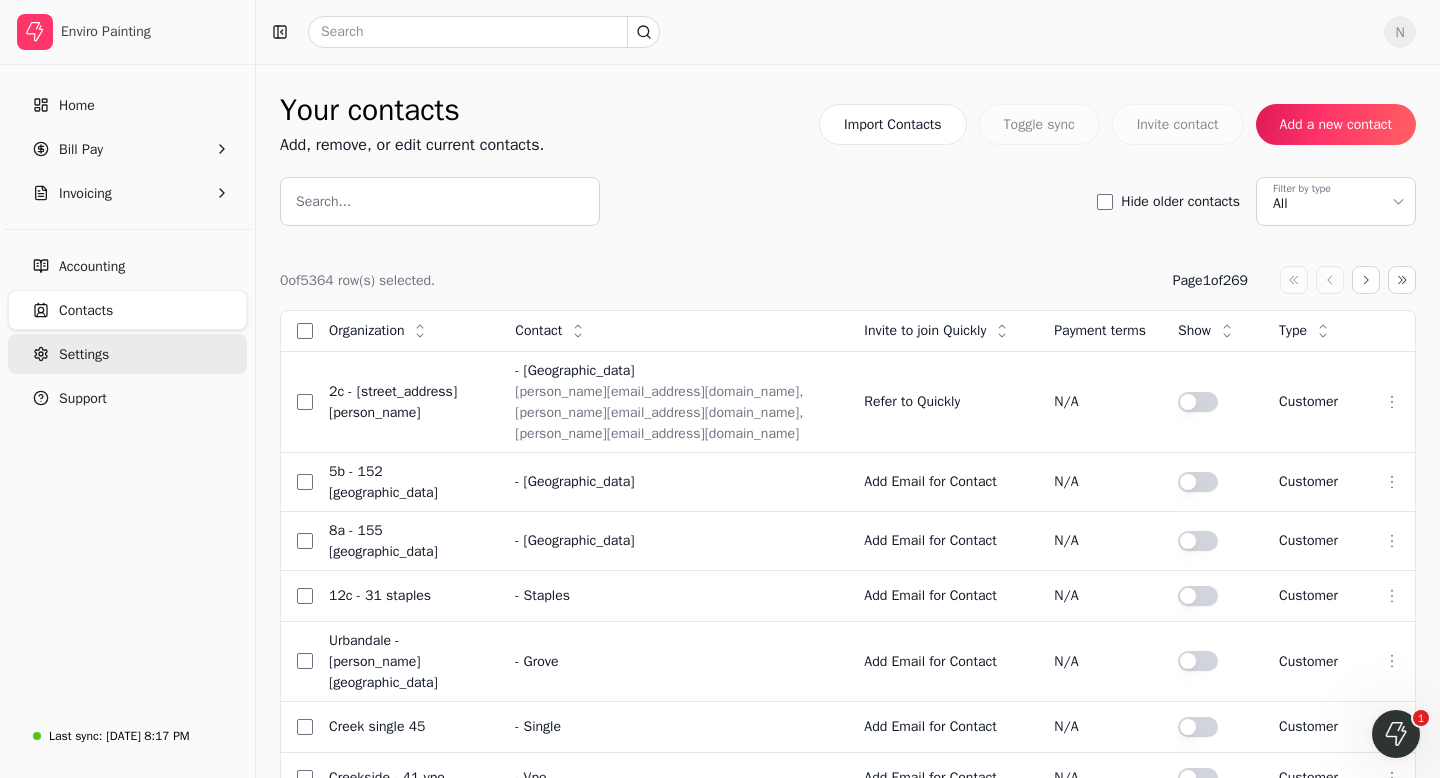 click on "Settings" at bounding box center (127, 354) 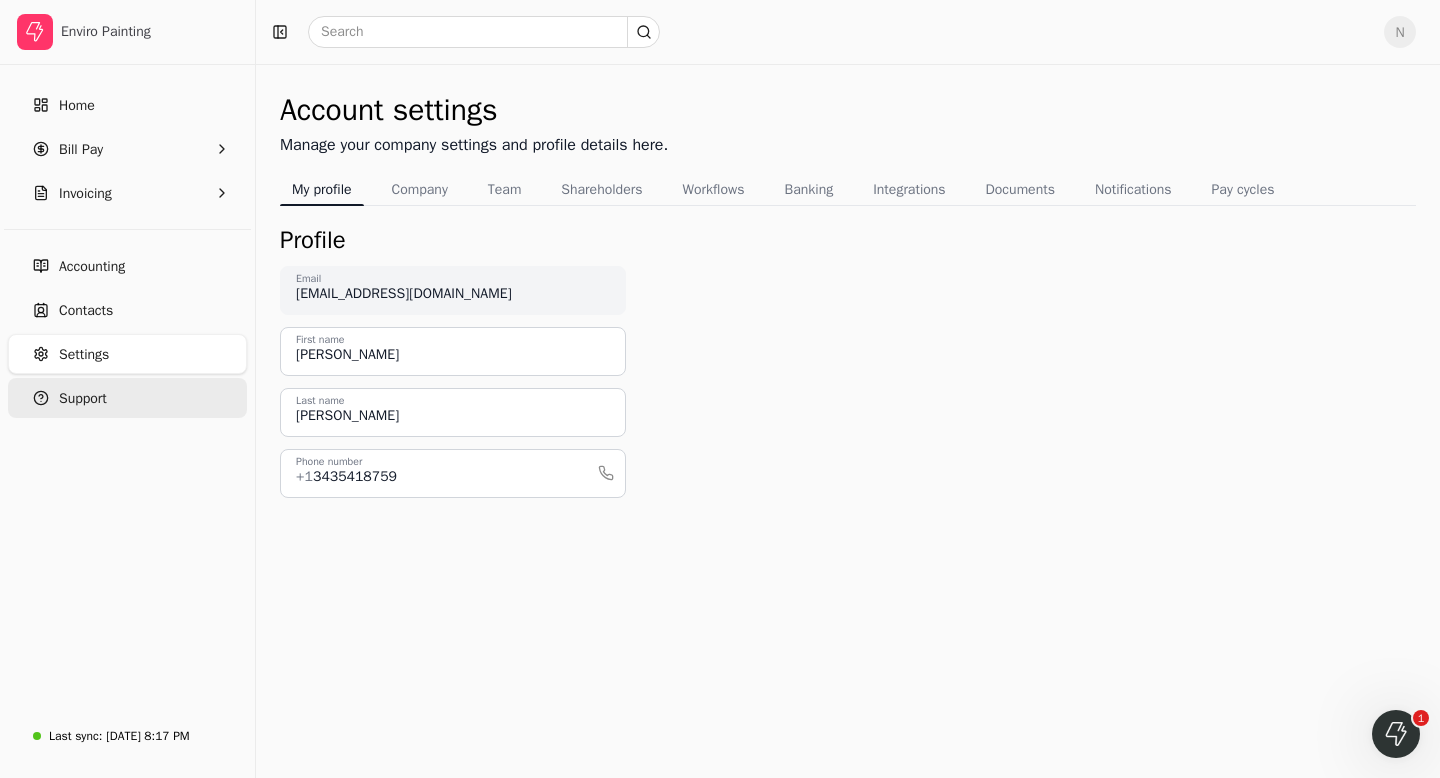 click on "Support" at bounding box center [127, 398] 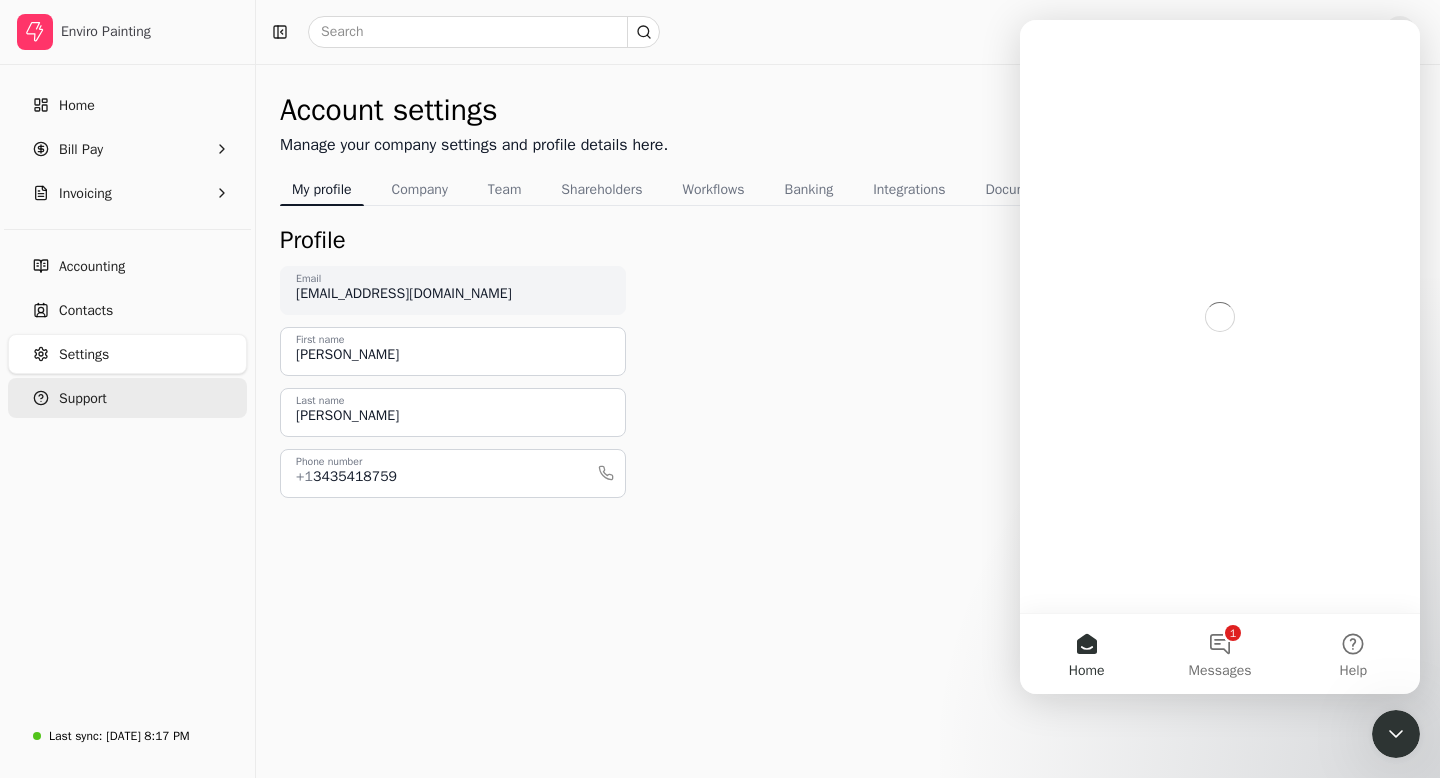 scroll, scrollTop: 0, scrollLeft: 0, axis: both 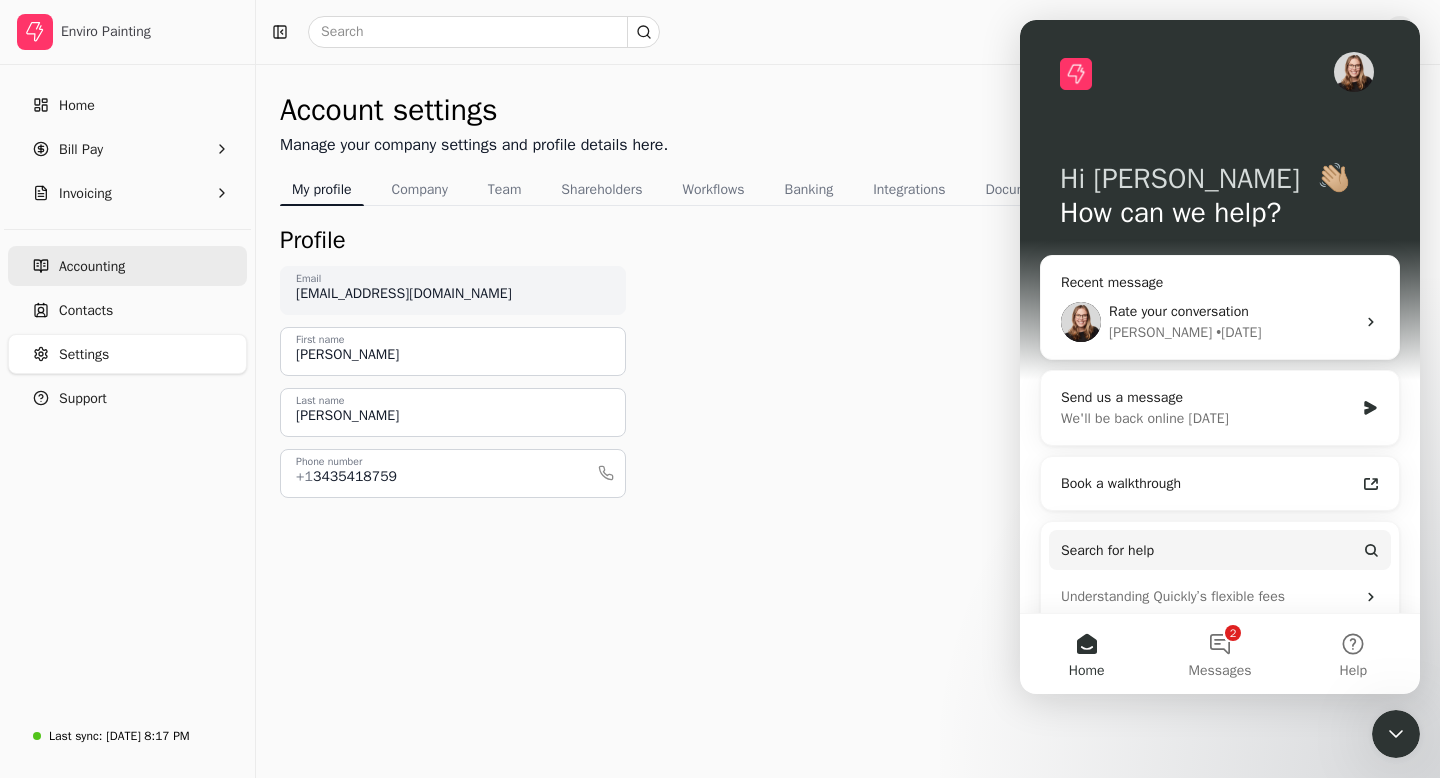 click on "Accounting" at bounding box center (127, 266) 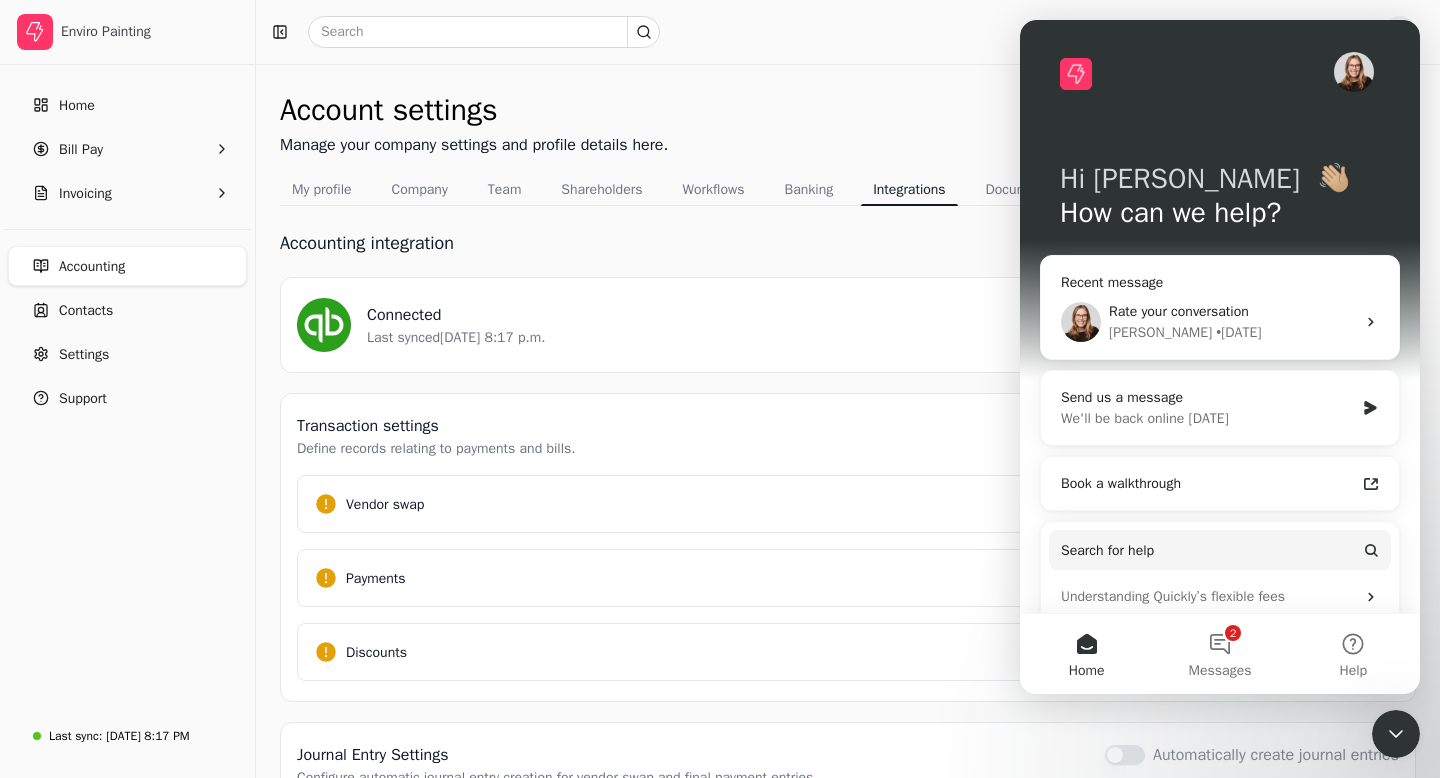 click 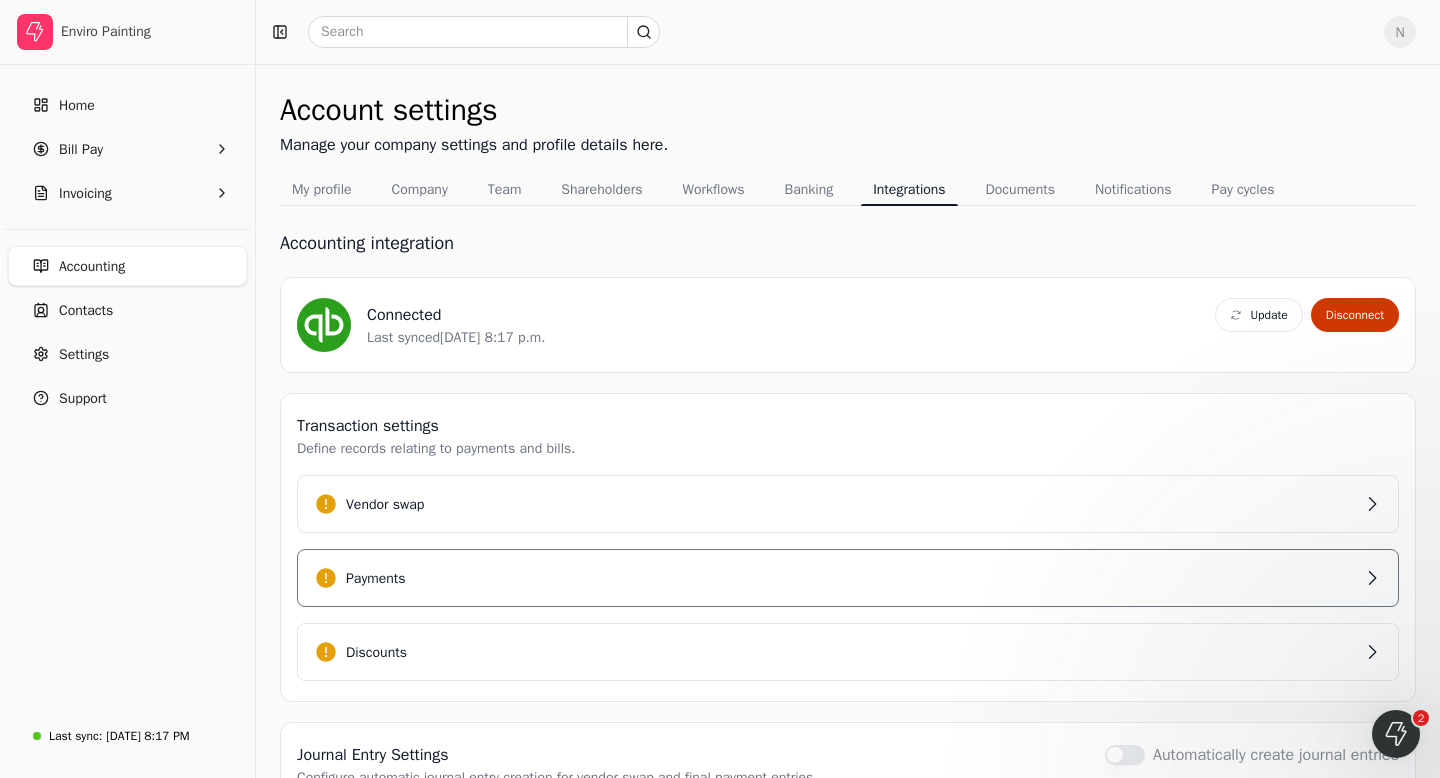 scroll, scrollTop: 0, scrollLeft: 0, axis: both 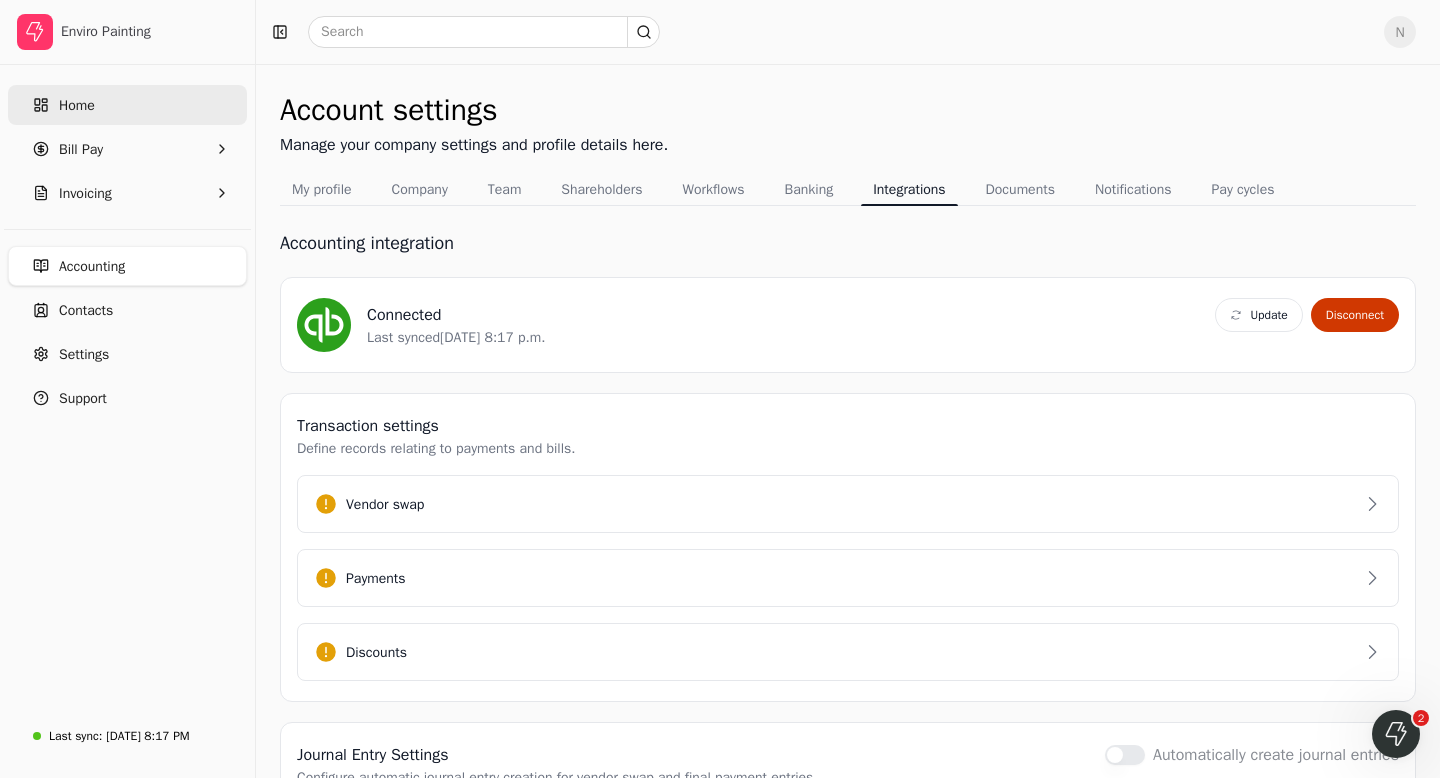 click on "Home" at bounding box center (127, 105) 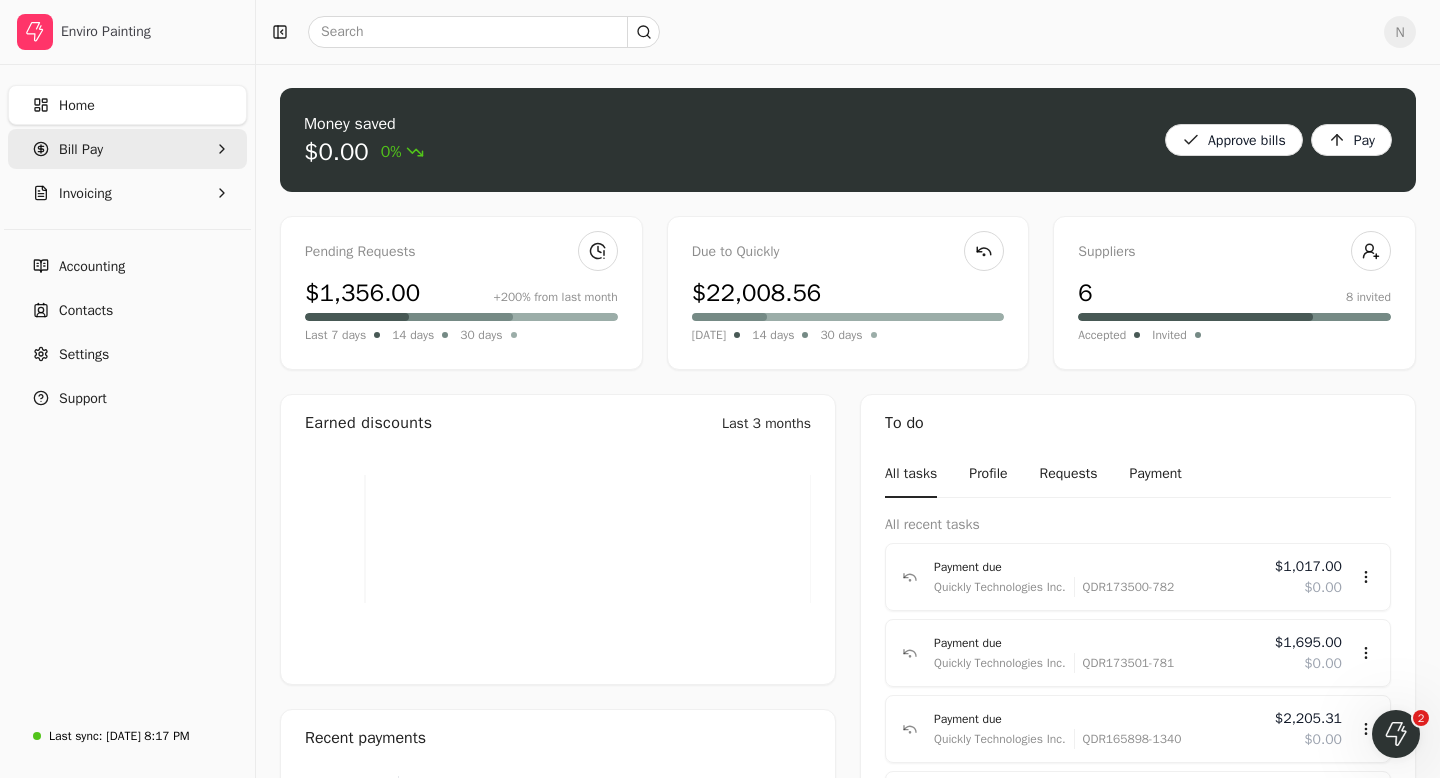 click on "Bill Pay" at bounding box center (127, 149) 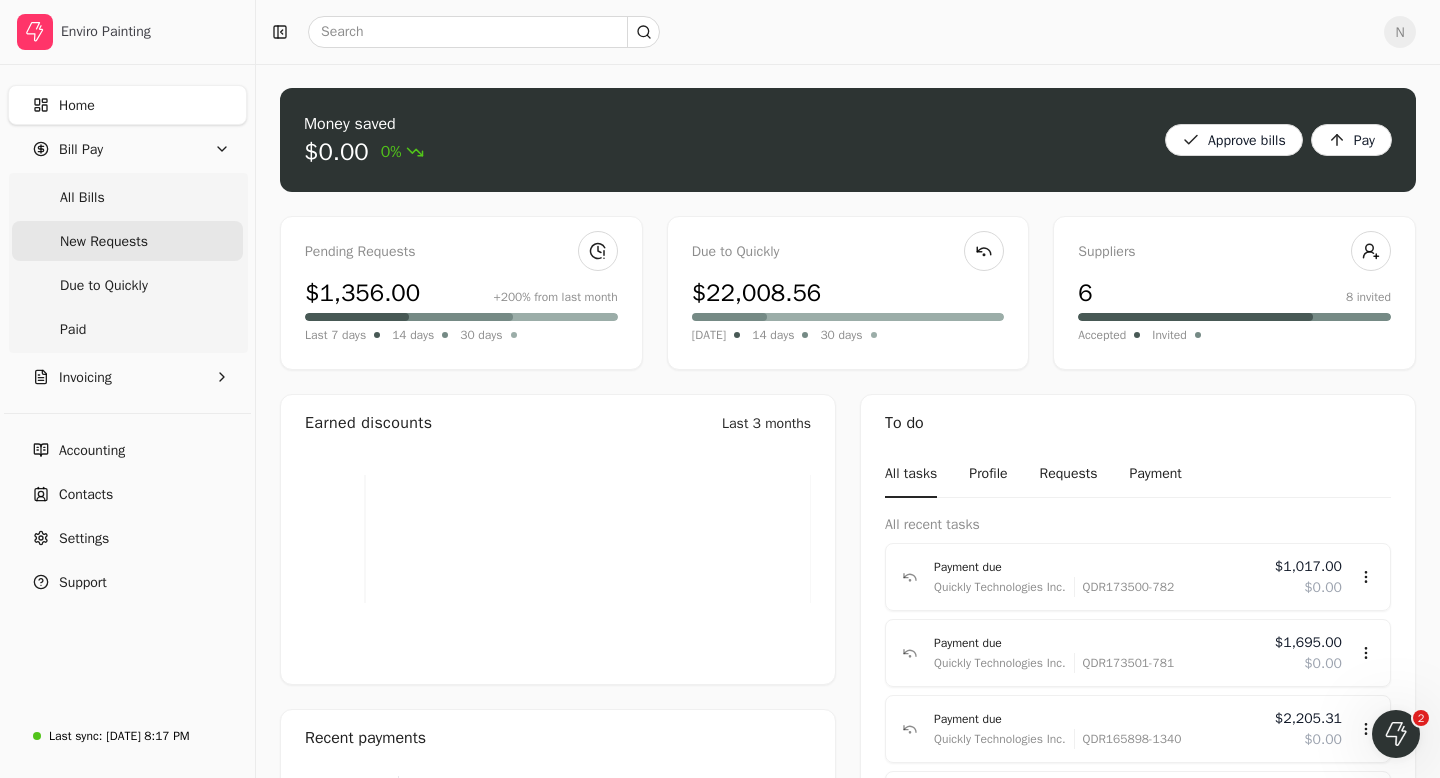 click on "New Requests" at bounding box center (104, 241) 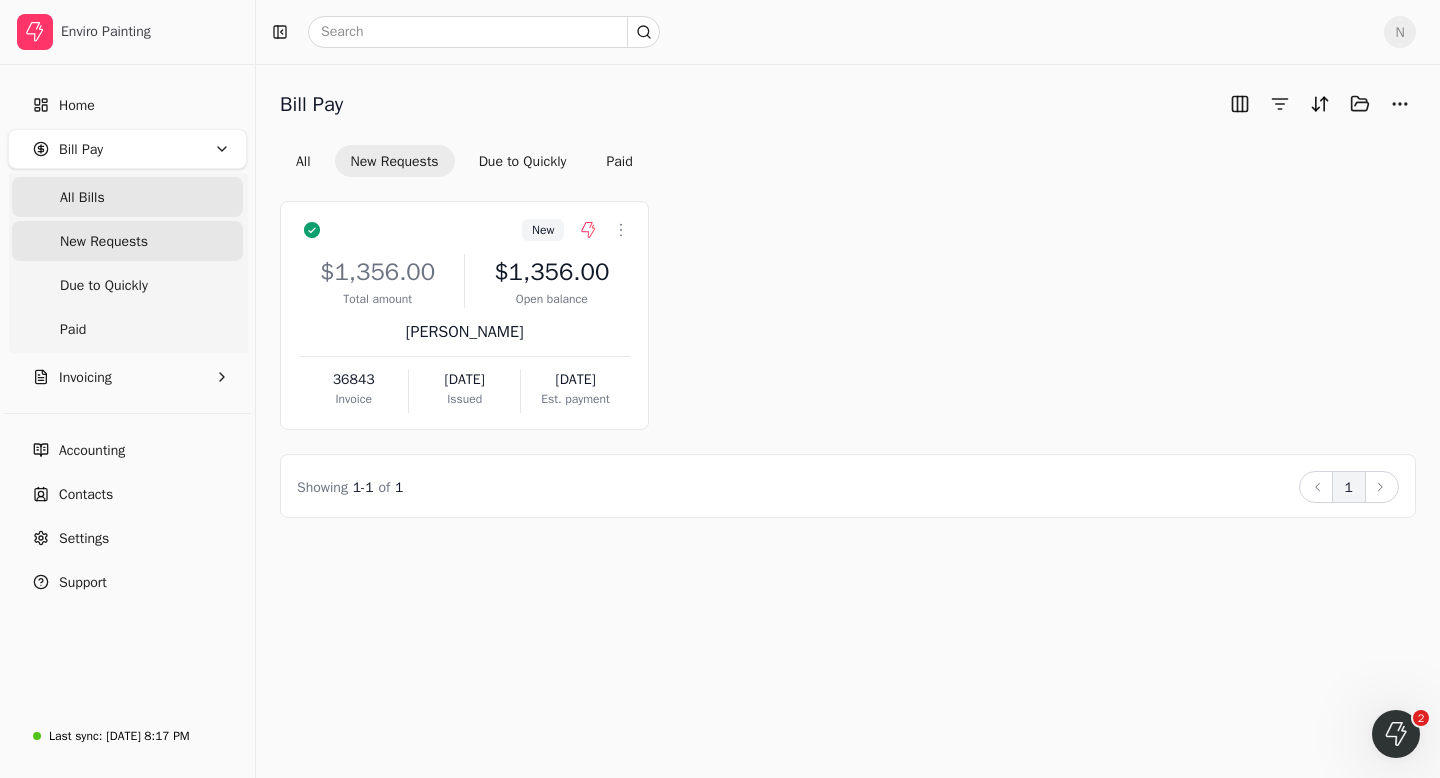 click on "All Bills" at bounding box center (127, 197) 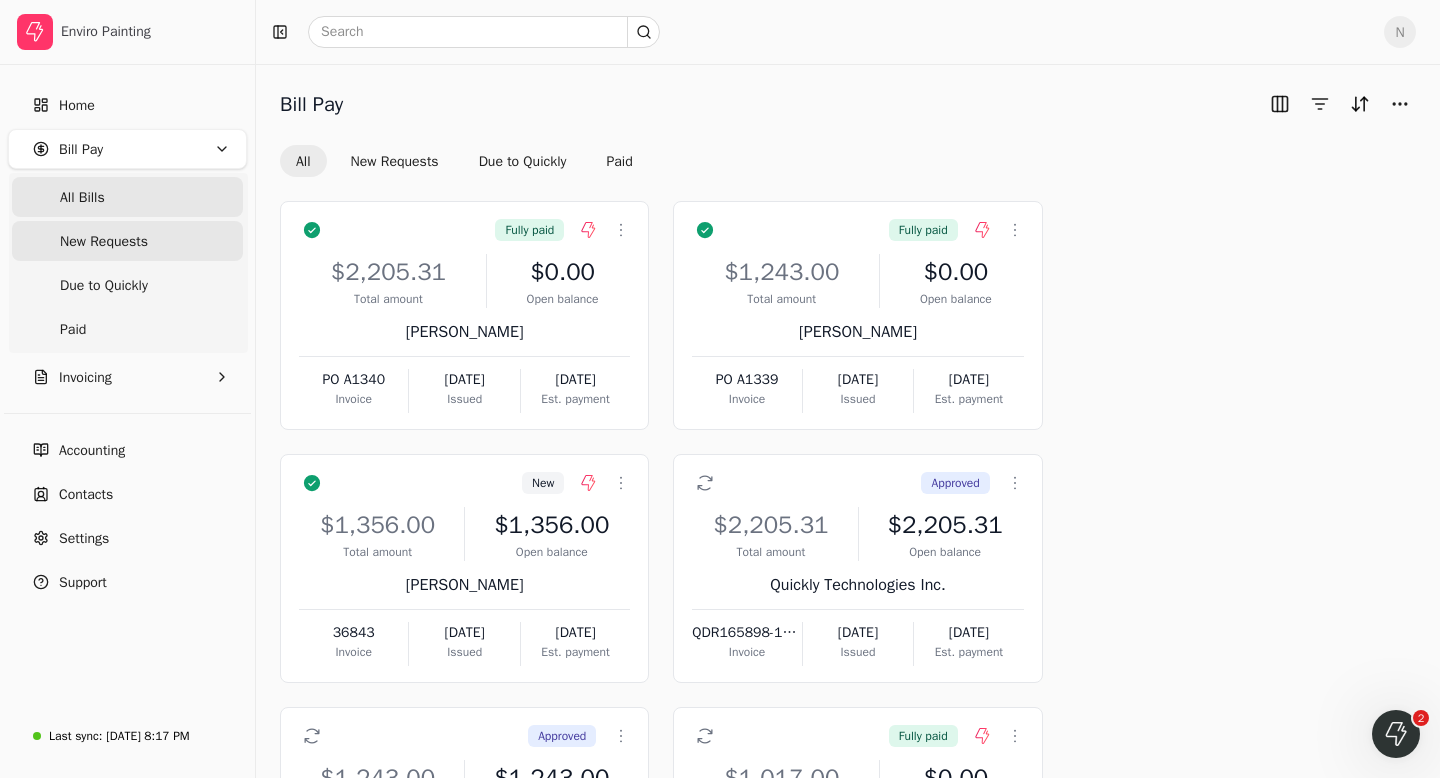 click on "New Requests" at bounding box center [104, 241] 